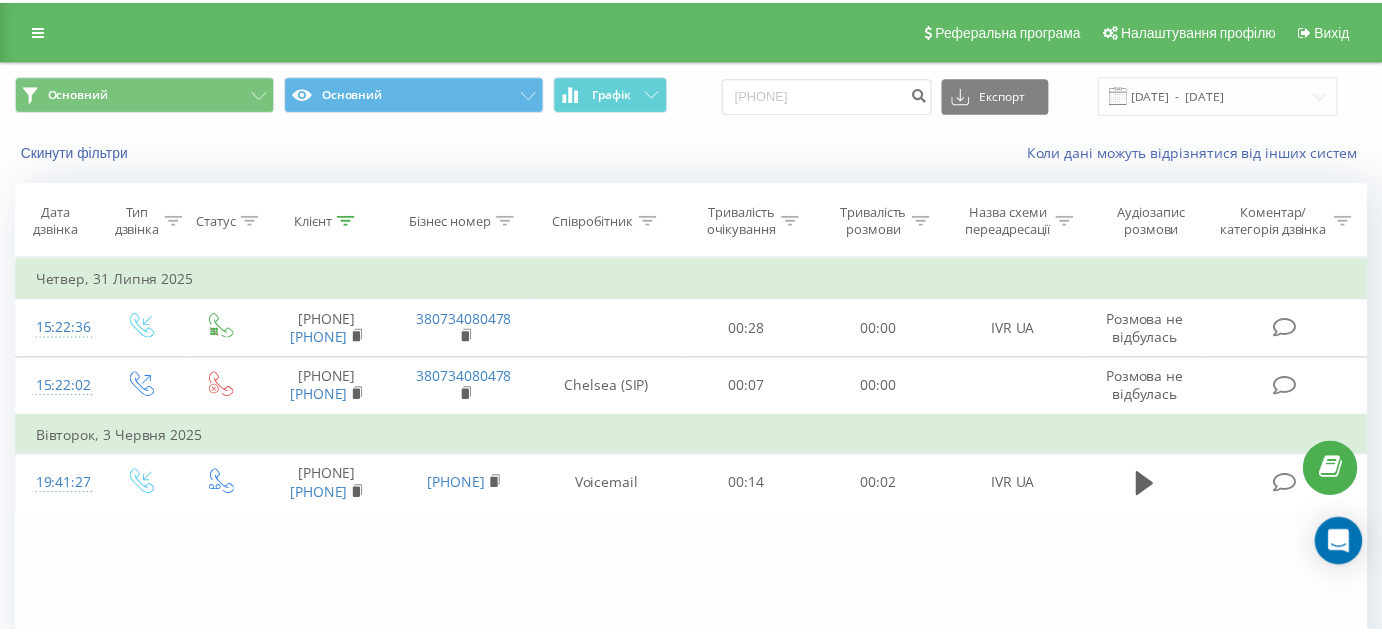 scroll, scrollTop: 0, scrollLeft: 0, axis: both 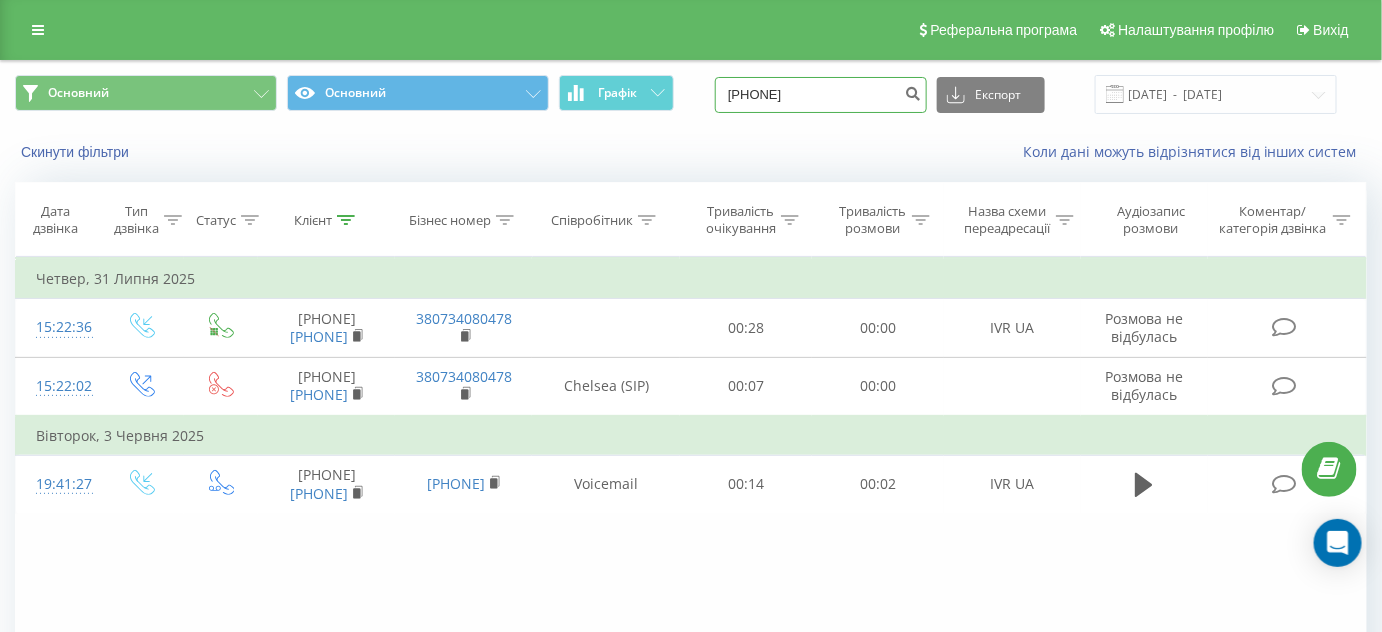 drag, startPoint x: 849, startPoint y: 85, endPoint x: 715, endPoint y: 94, distance: 134.3019 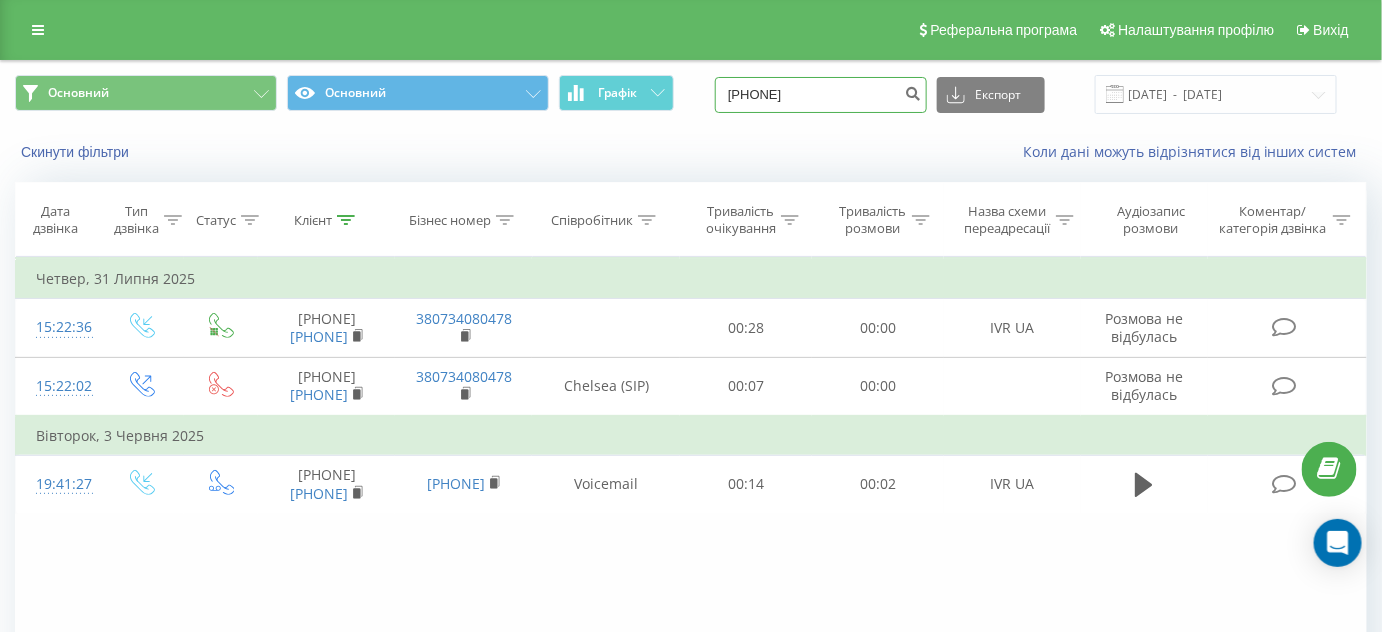 paste on "[PHONE]" 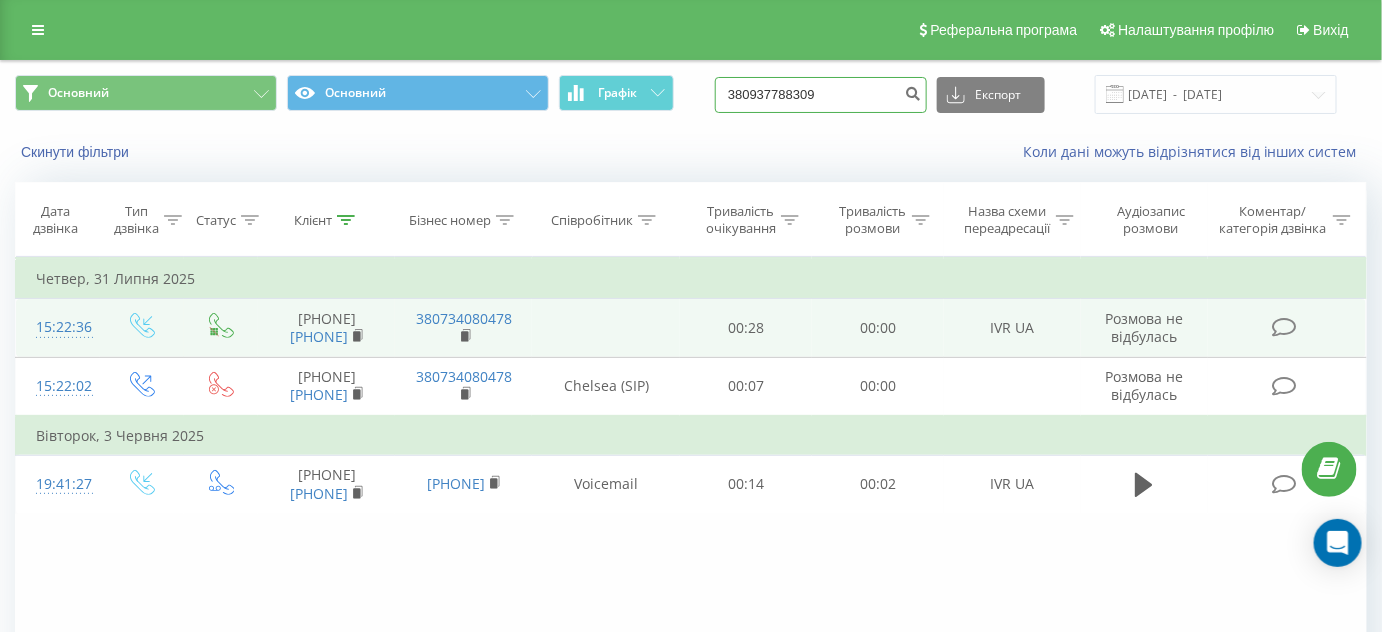 type on "380937788309" 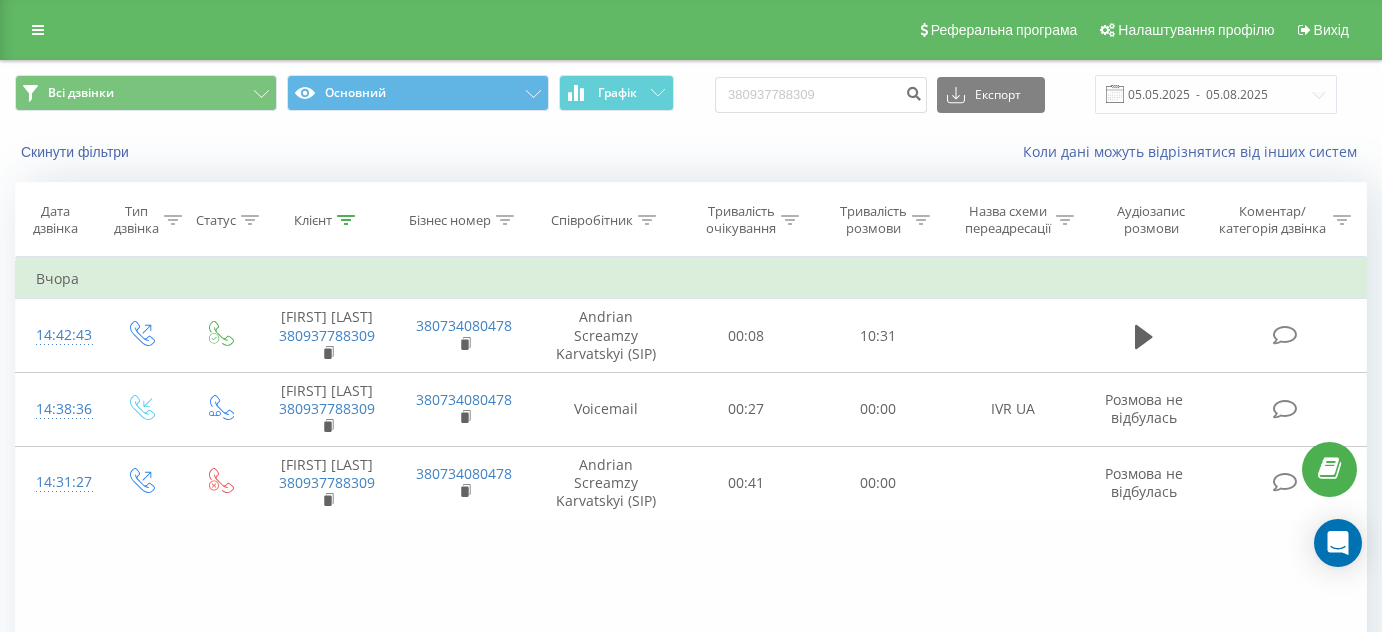 scroll, scrollTop: 0, scrollLeft: 0, axis: both 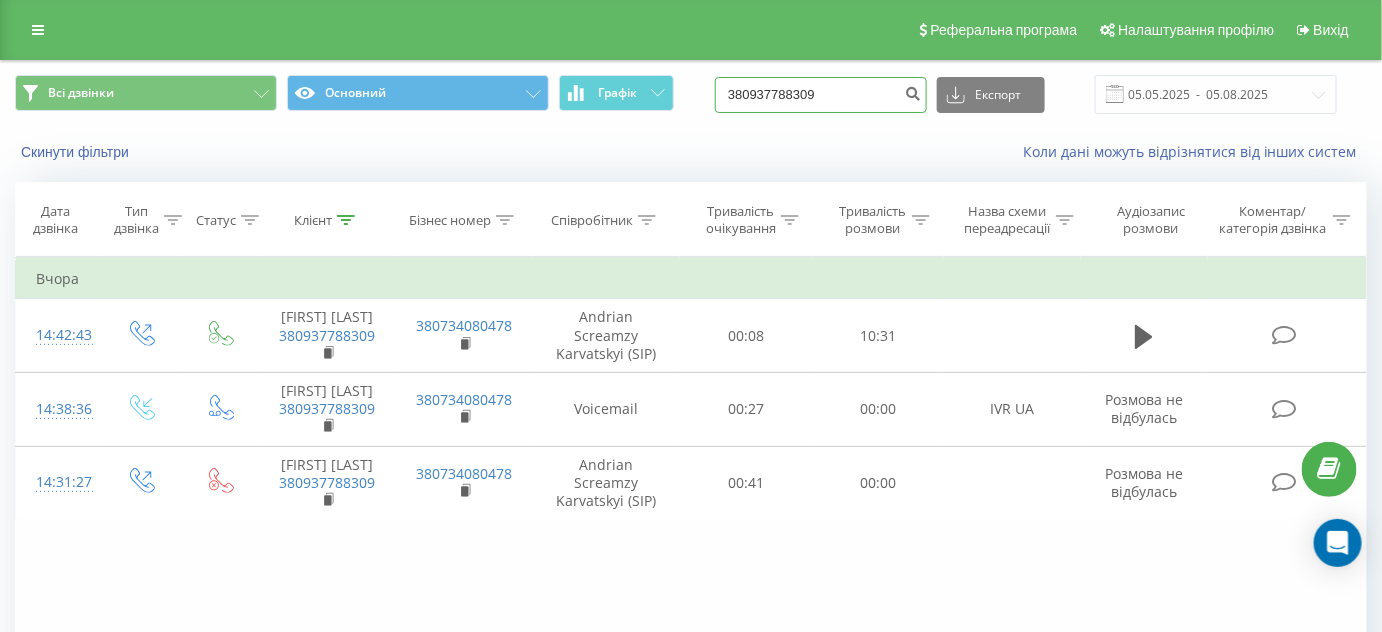 drag, startPoint x: 845, startPoint y: 91, endPoint x: 723, endPoint y: 90, distance: 122.0041 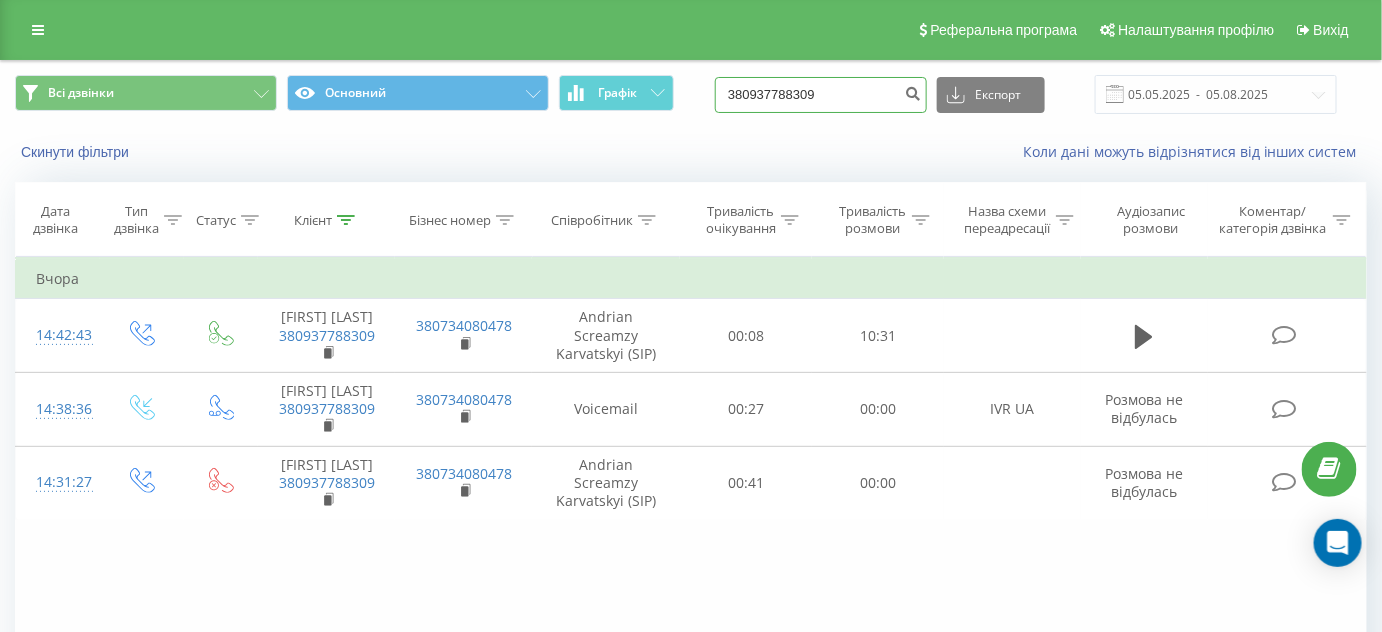 paste on "67288594" 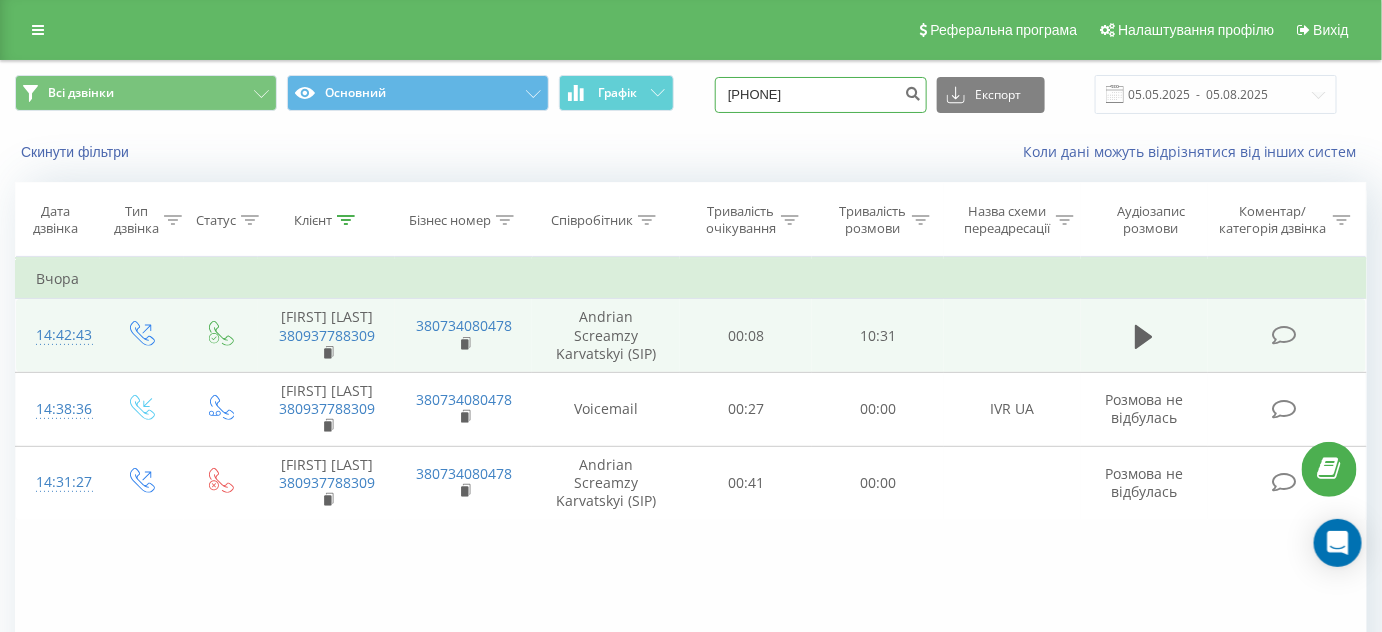 type on "380672885949" 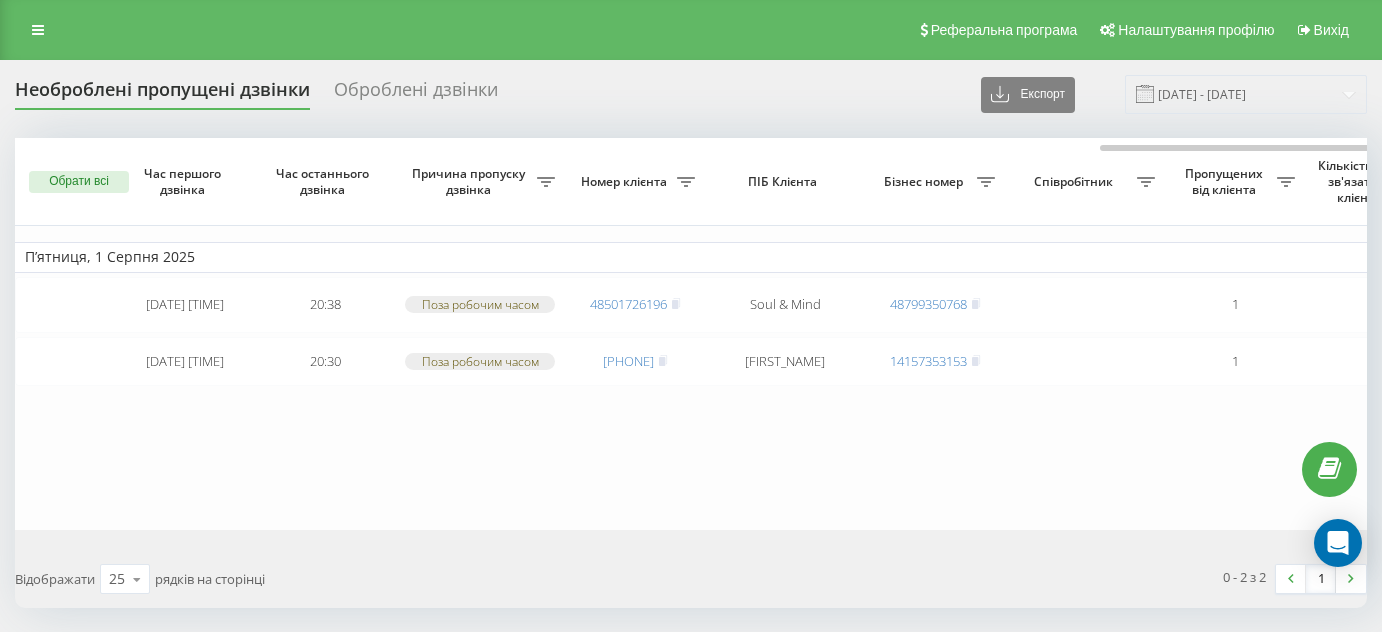 scroll, scrollTop: 0, scrollLeft: 0, axis: both 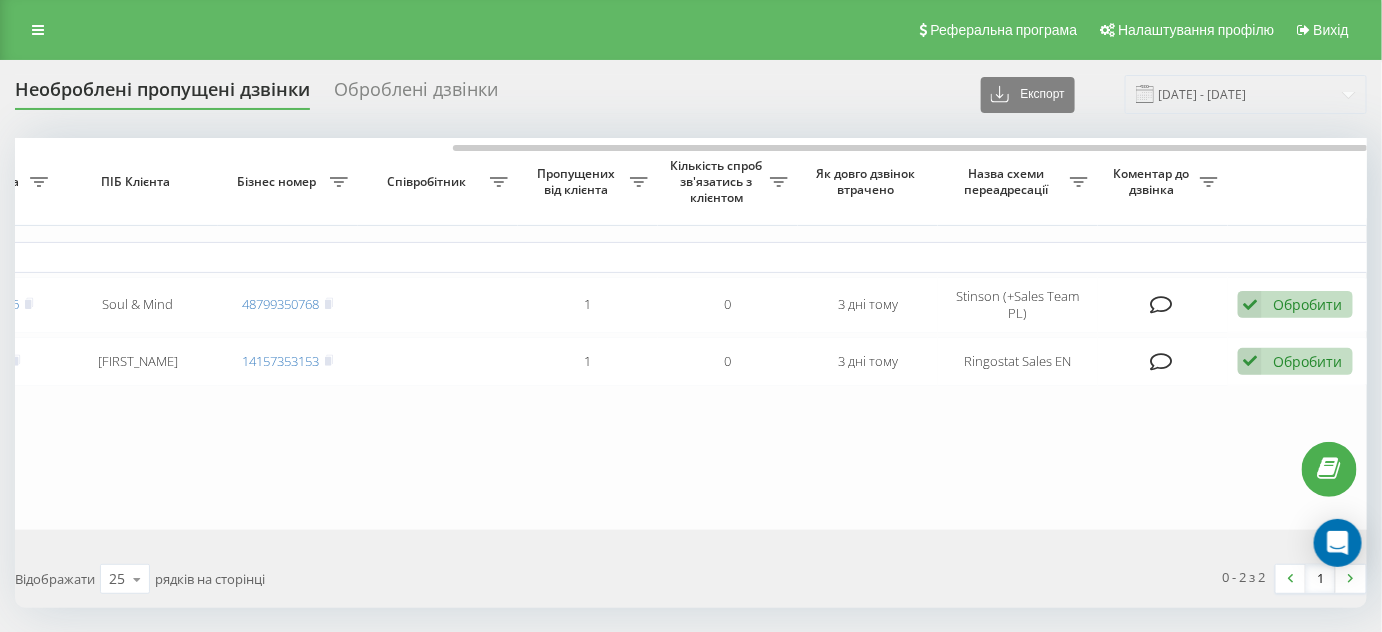 drag, startPoint x: 794, startPoint y: 1, endPoint x: 797, endPoint y: 458, distance: 457.00986 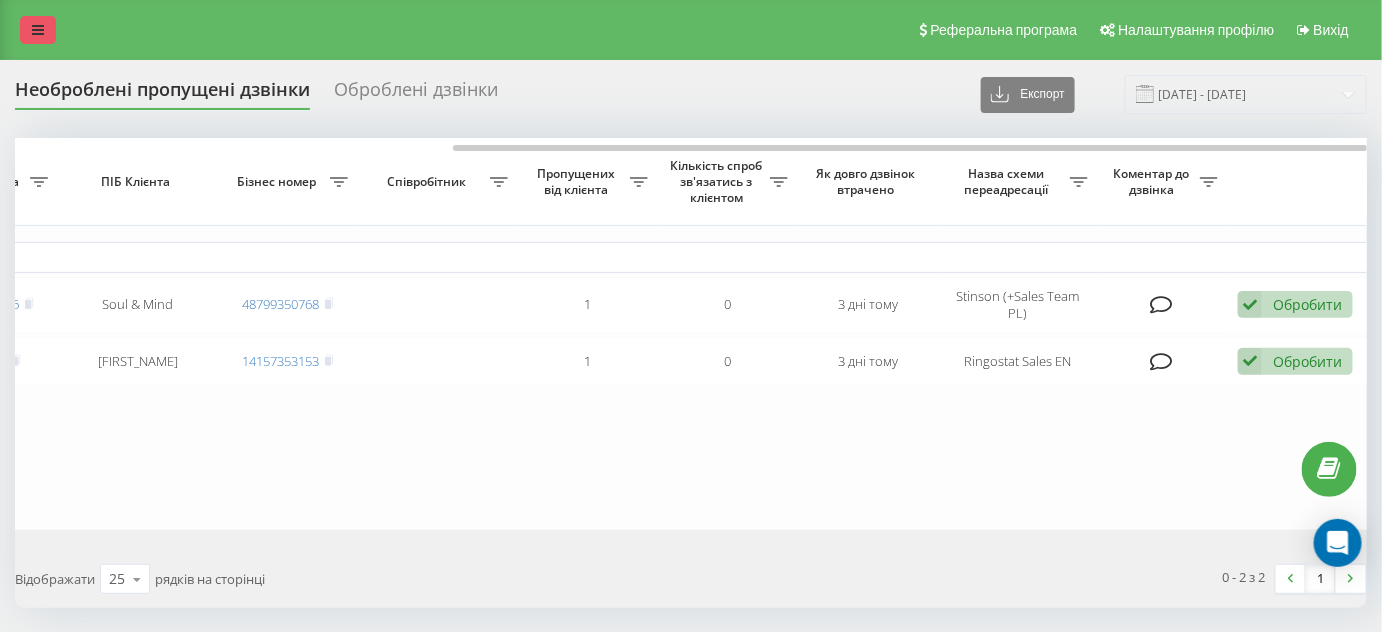 click at bounding box center [38, 30] 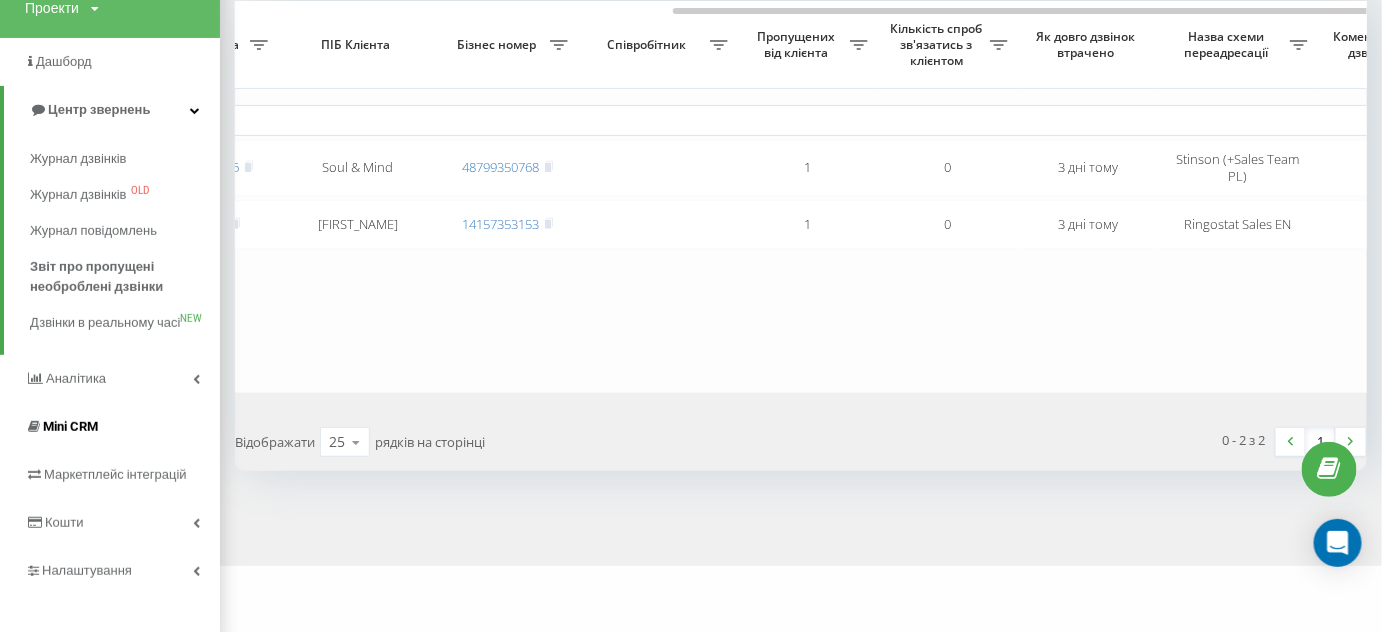 scroll, scrollTop: 150, scrollLeft: 0, axis: vertical 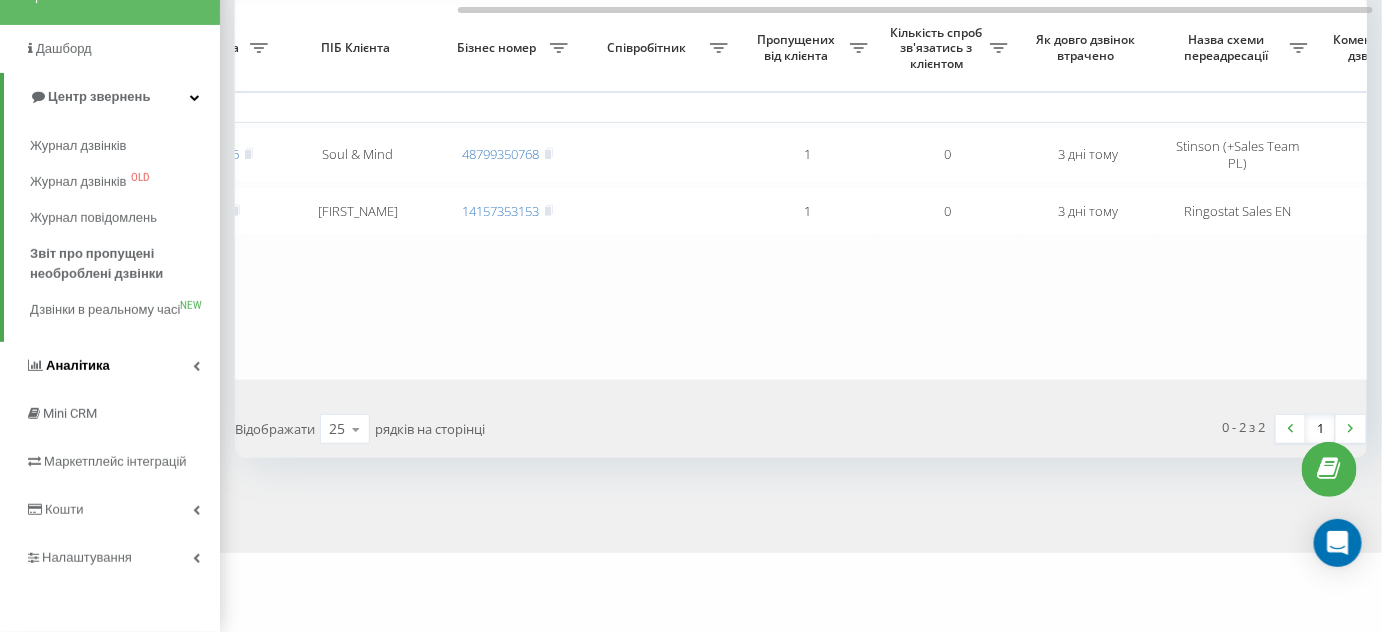 click on "Аналiтика" at bounding box center (110, 366) 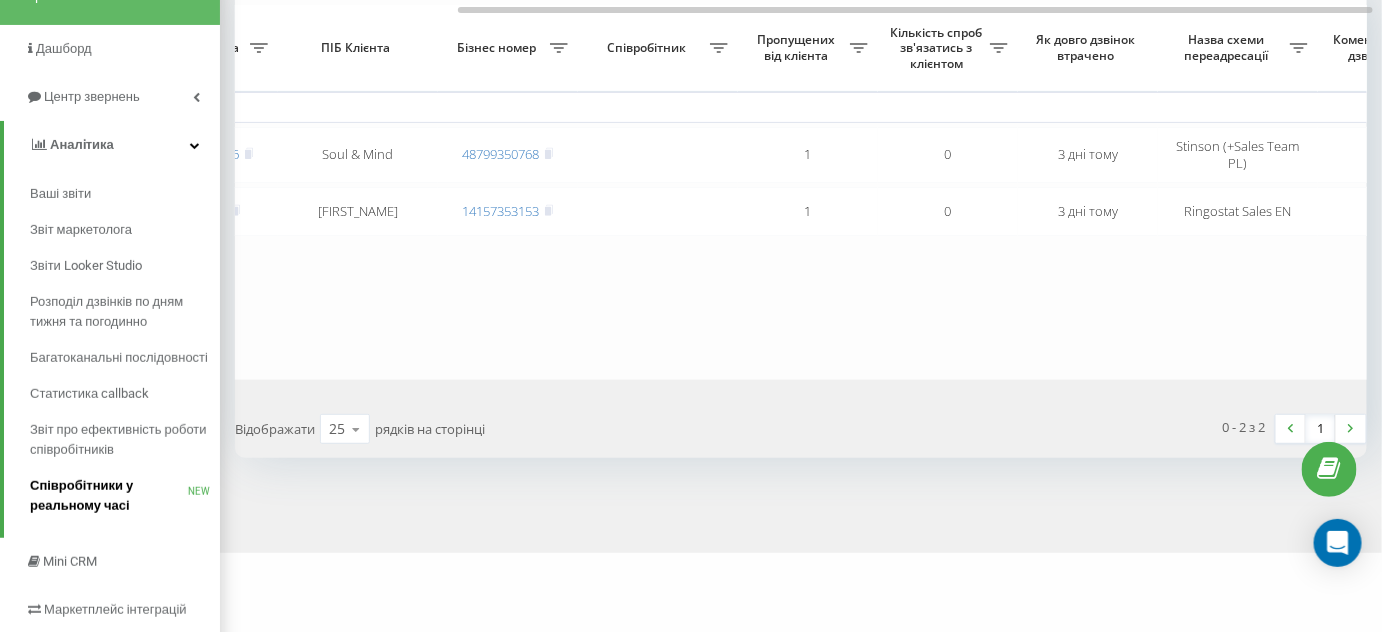 click on "Співробітники у реальному часі" at bounding box center (109, 496) 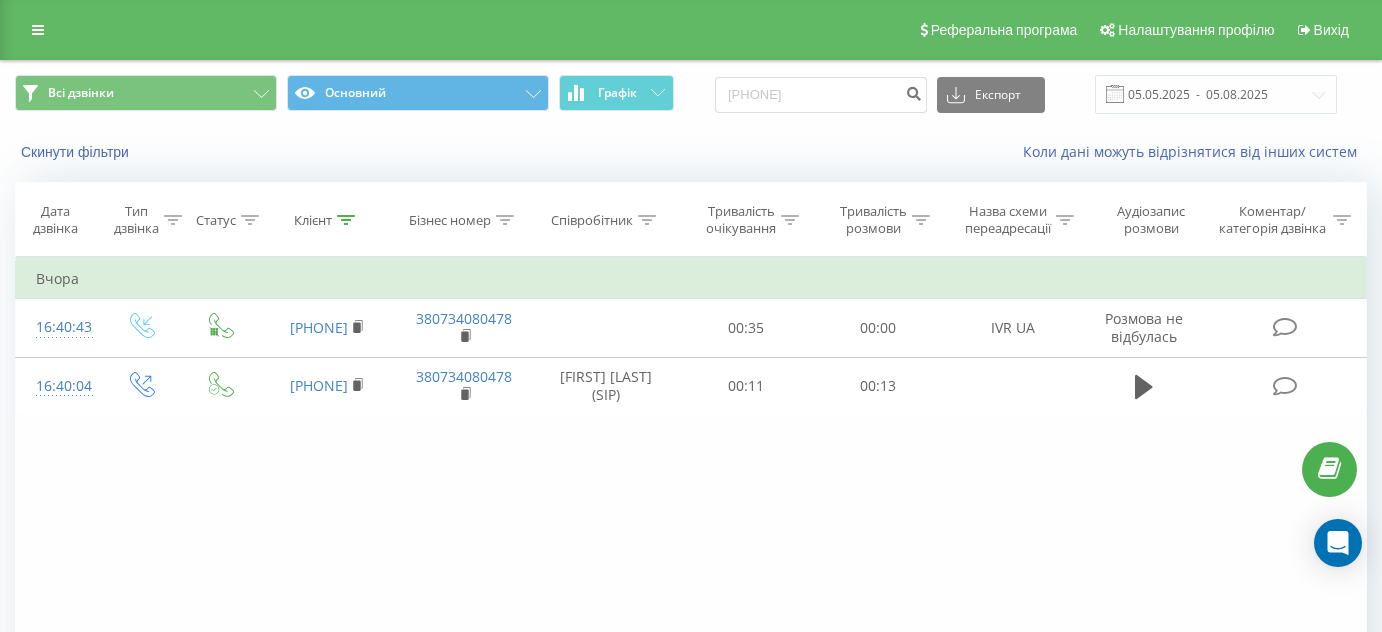 scroll, scrollTop: 0, scrollLeft: 0, axis: both 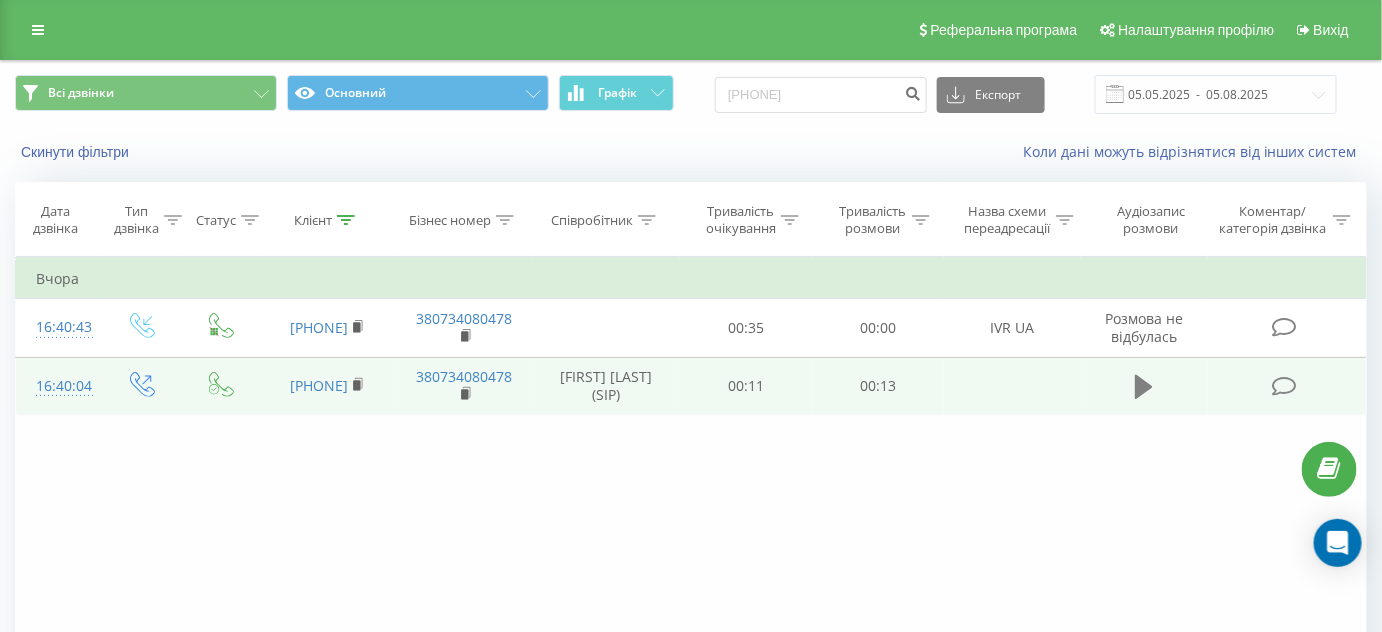 click 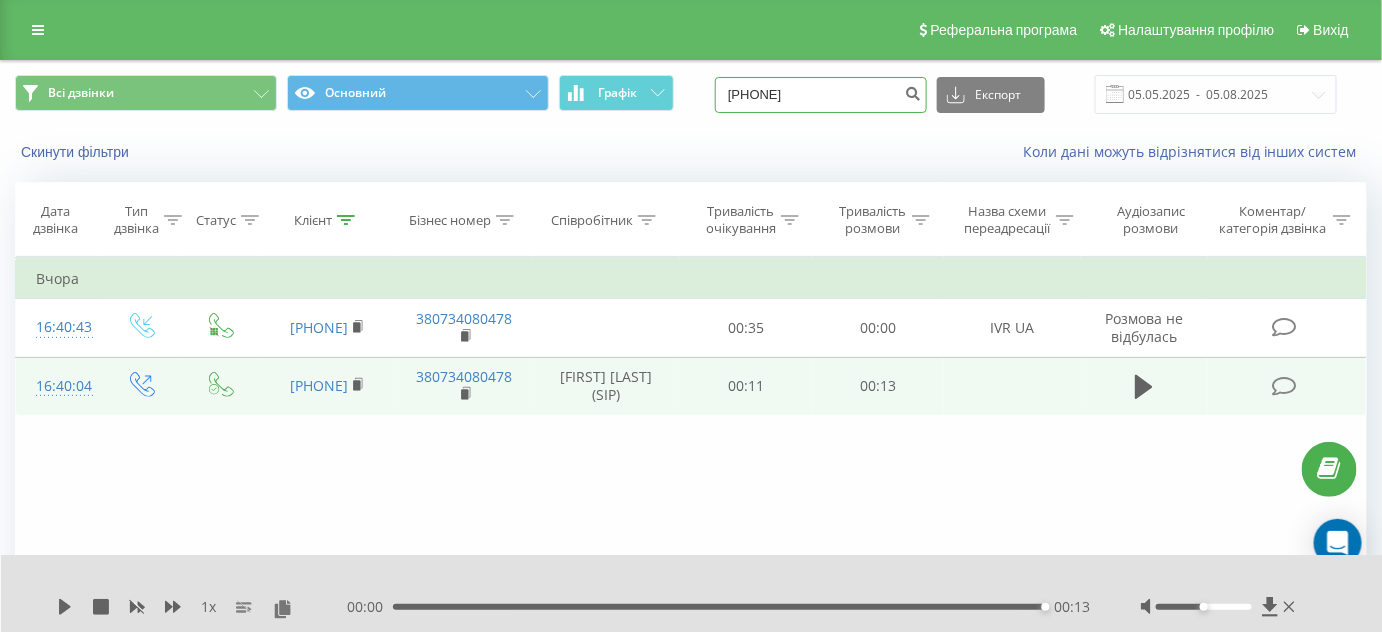 drag, startPoint x: 847, startPoint y: 93, endPoint x: 600, endPoint y: 114, distance: 247.8911 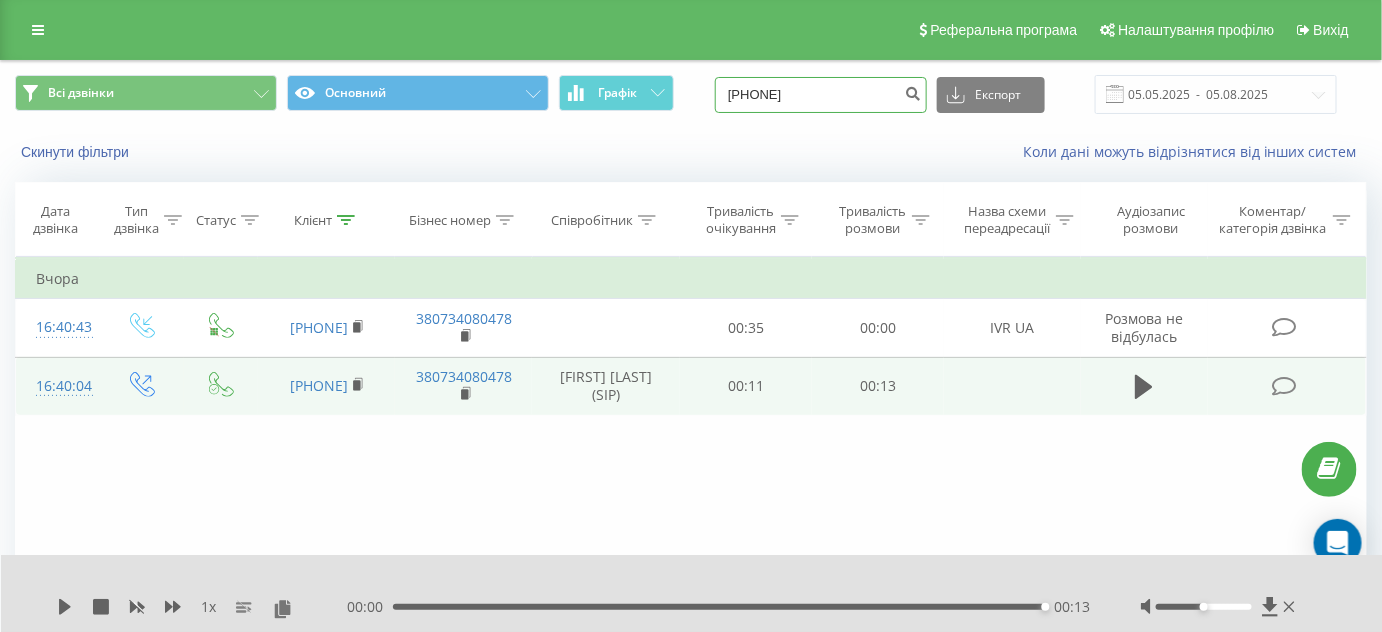 paste on "48888531273" 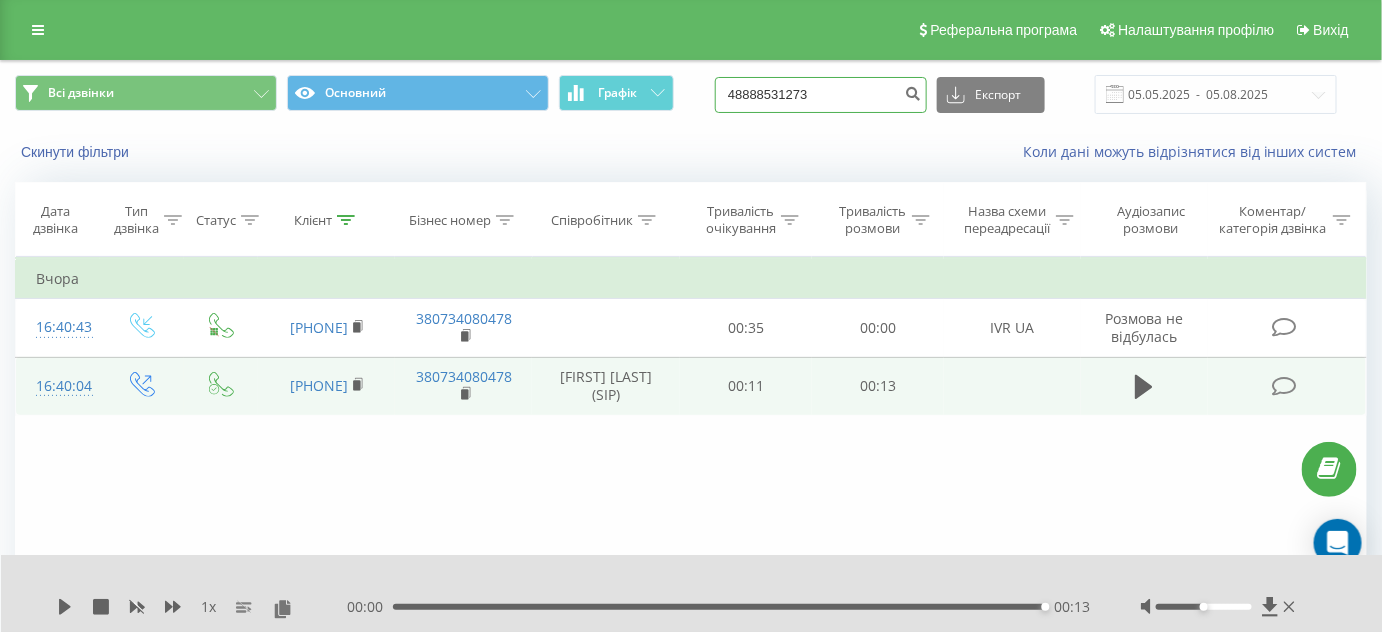 type on "48888531273" 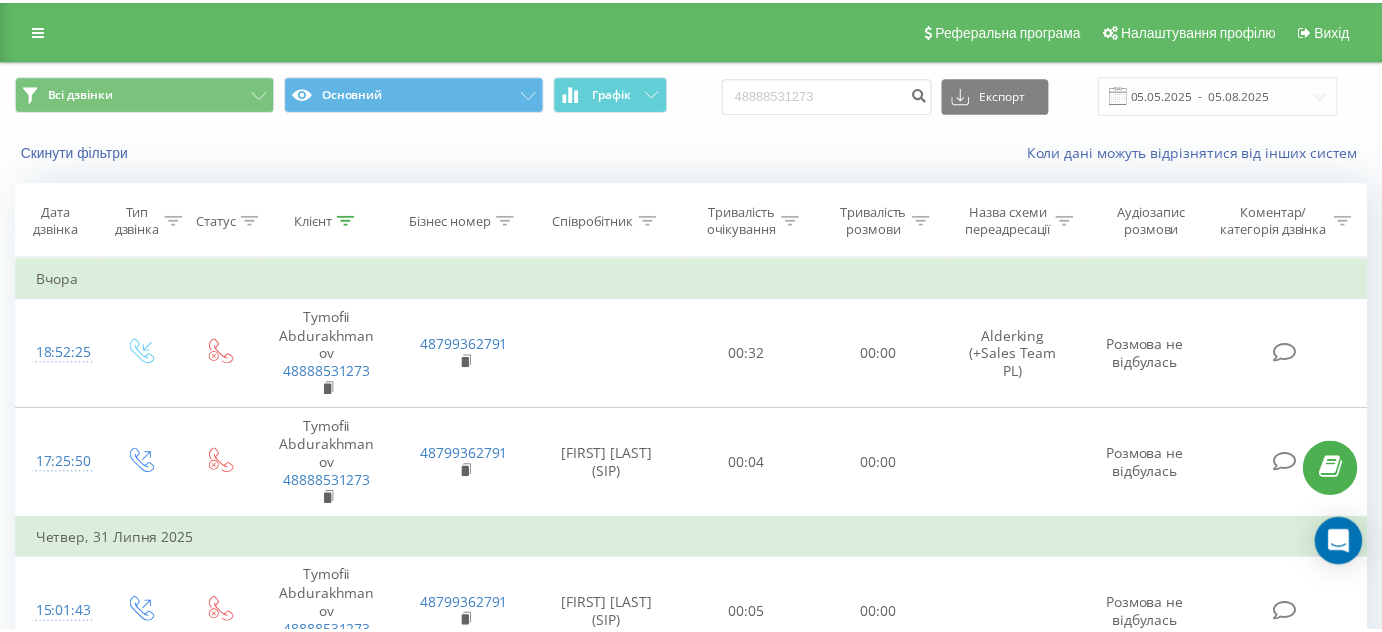 scroll, scrollTop: 0, scrollLeft: 0, axis: both 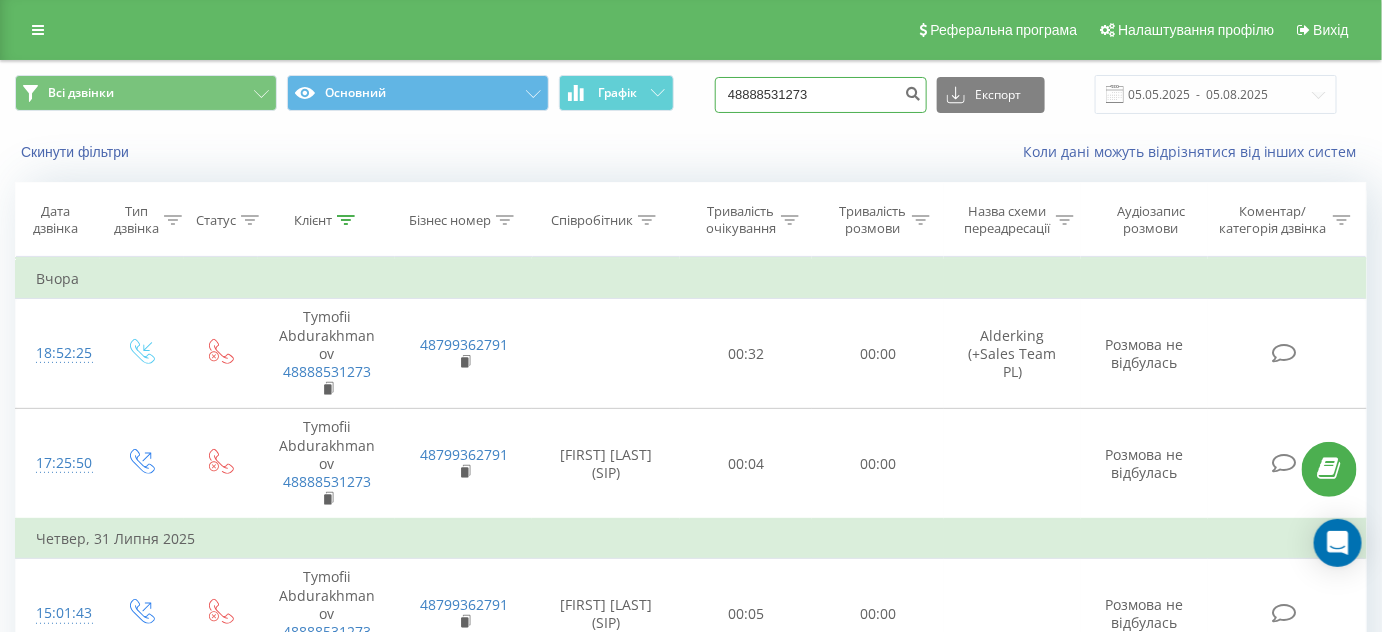 drag, startPoint x: 848, startPoint y: 92, endPoint x: 715, endPoint y: 96, distance: 133.06013 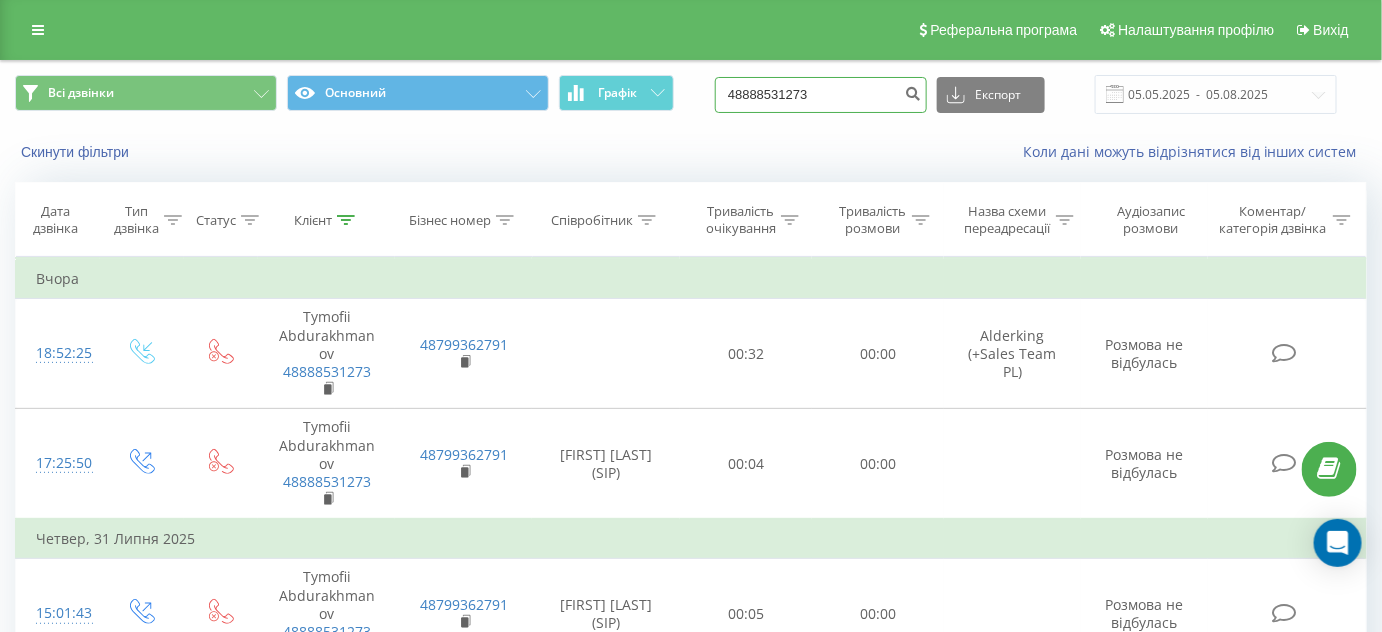 paste on "380976883438" 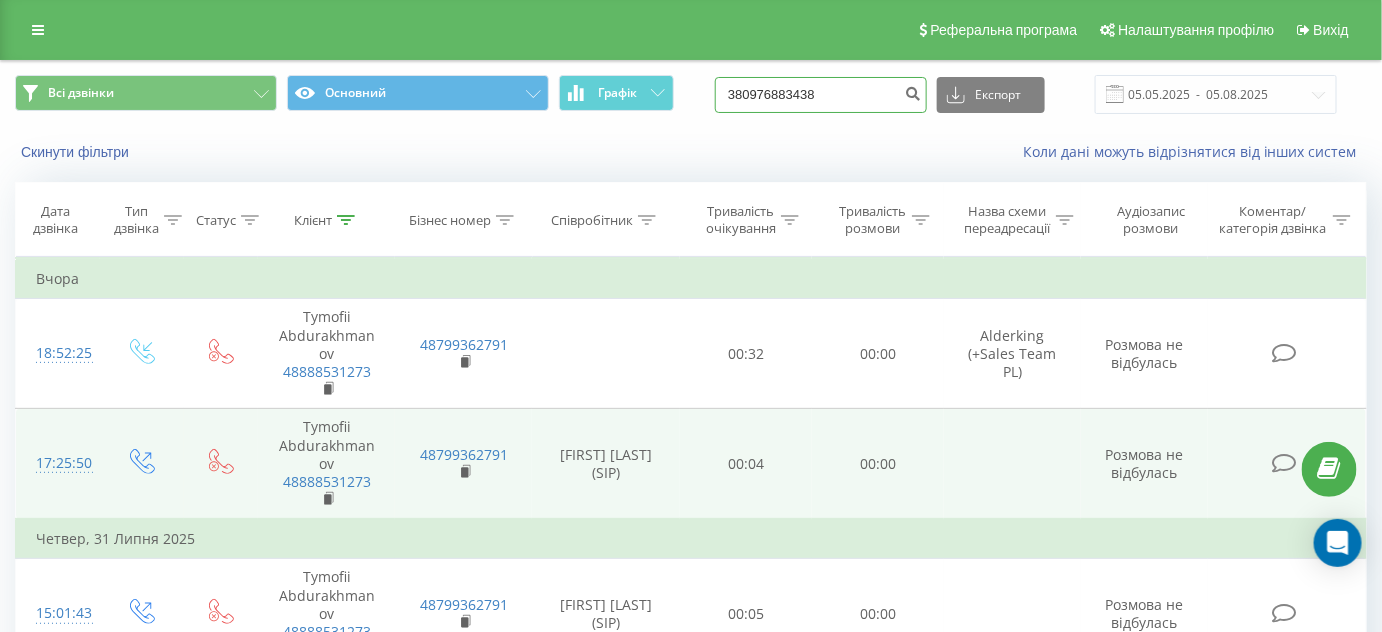 type on "380976883438" 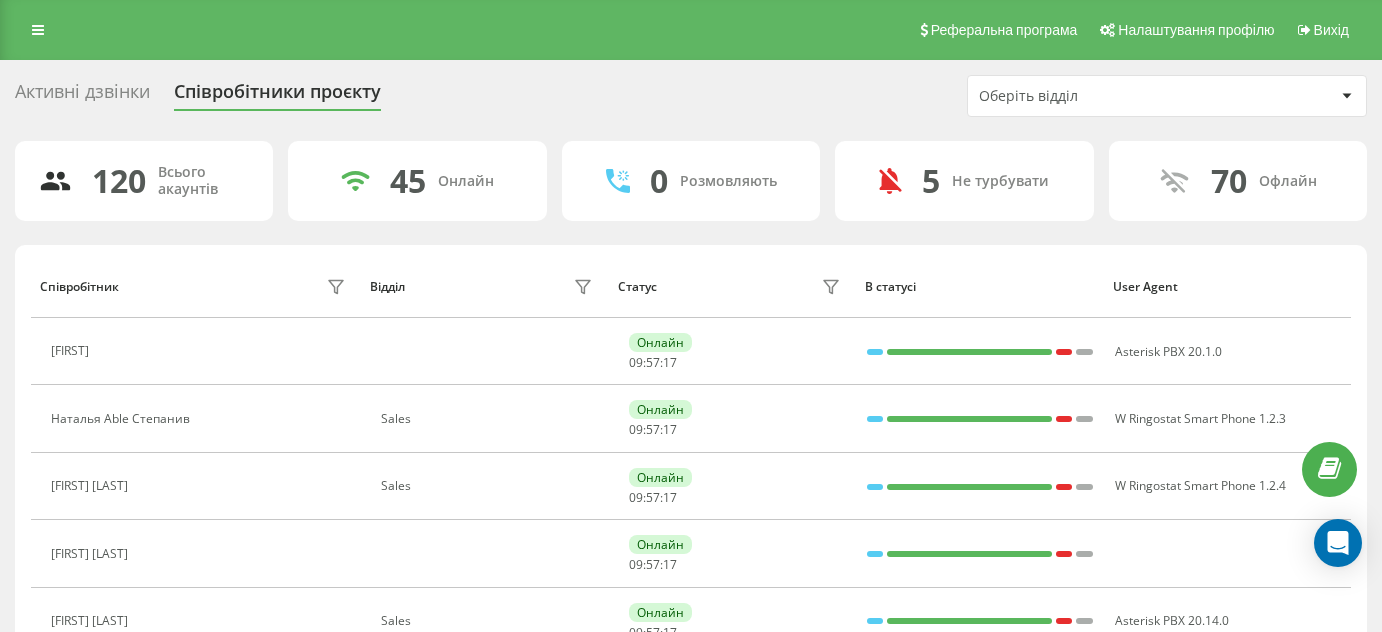 scroll, scrollTop: 0, scrollLeft: 0, axis: both 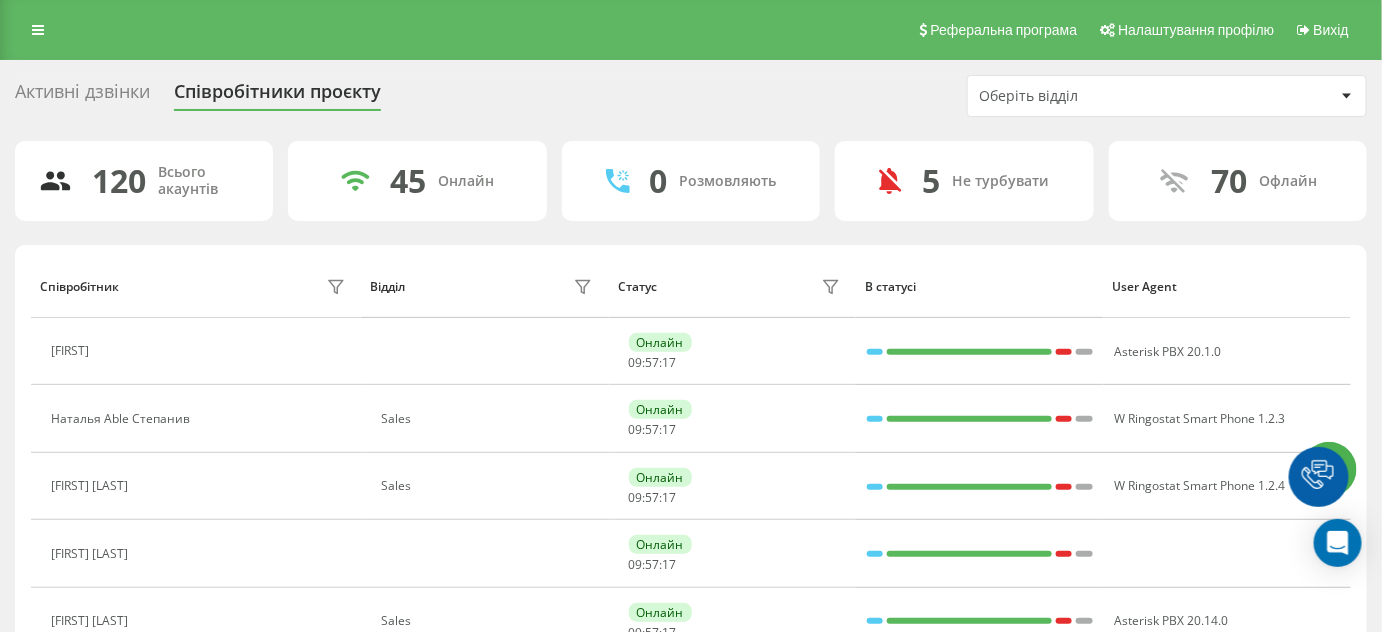 click on "Оберіть відділ" at bounding box center (1098, 96) 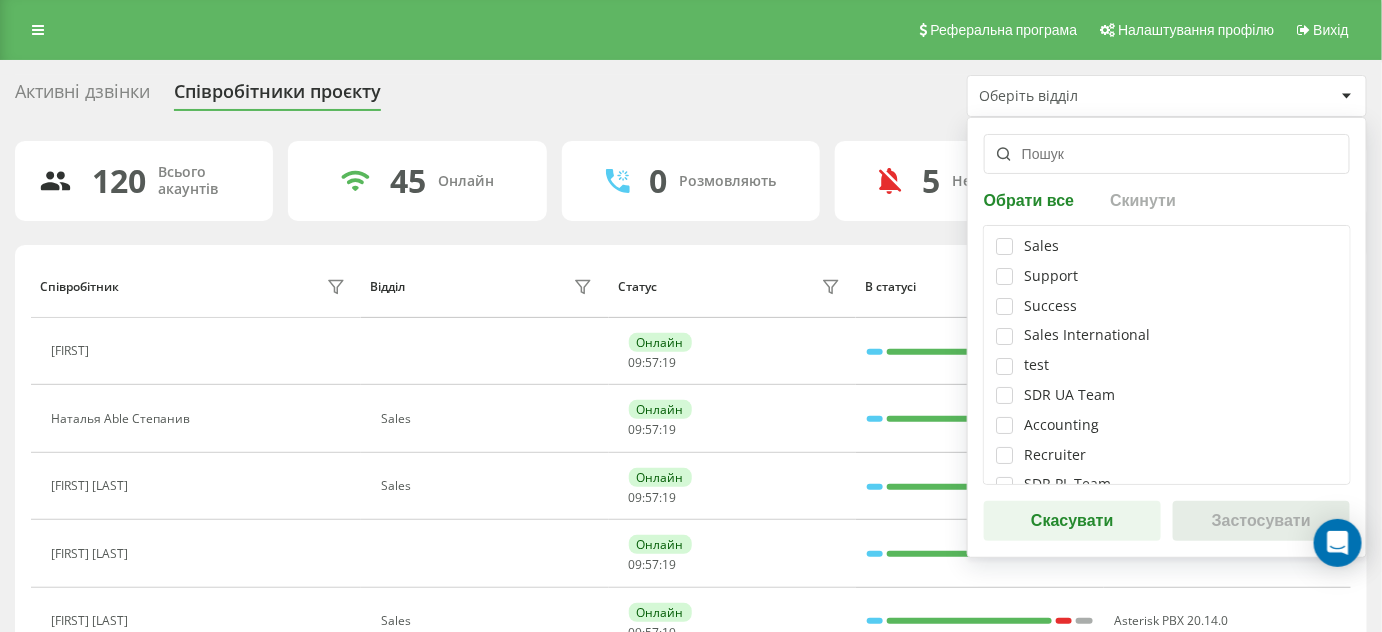 click on "Sales   Support   Success   Sales International   test   SDR UA Team   Accounting   Recruiter    SDR PL Team" at bounding box center [1167, 355] 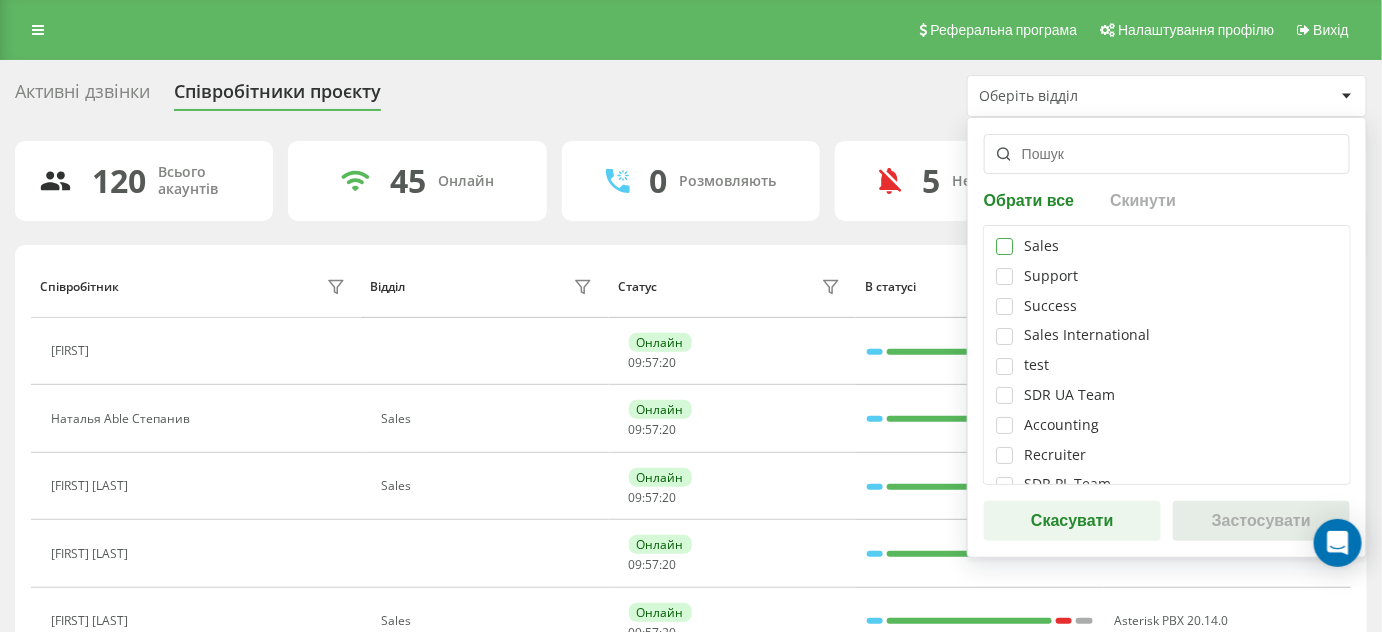 click at bounding box center (1004, 238) 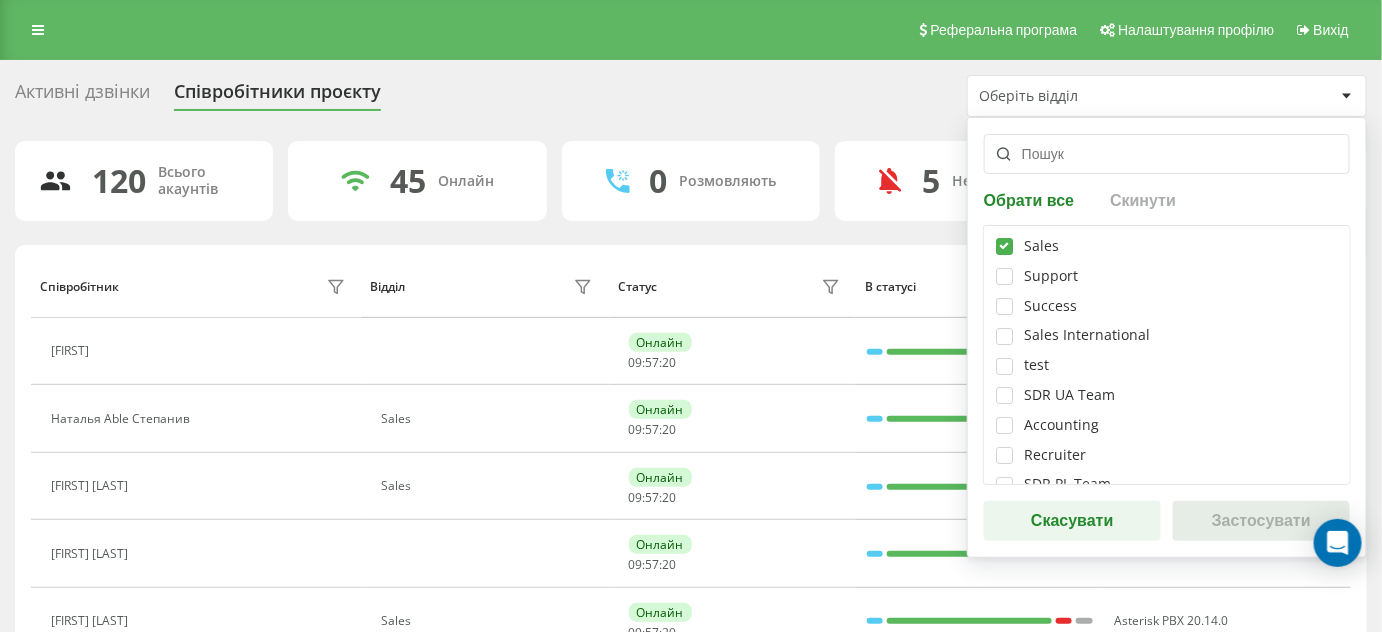 checkbox on "true" 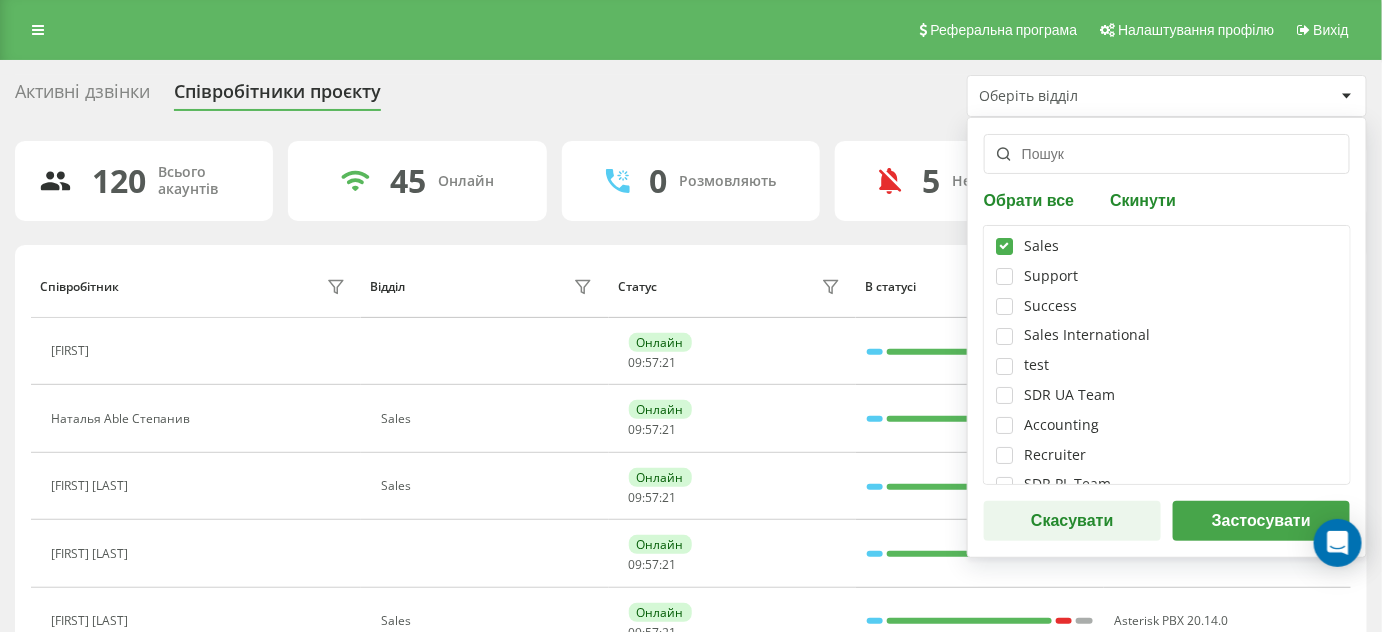 click on "Застосувати" at bounding box center [1261, 521] 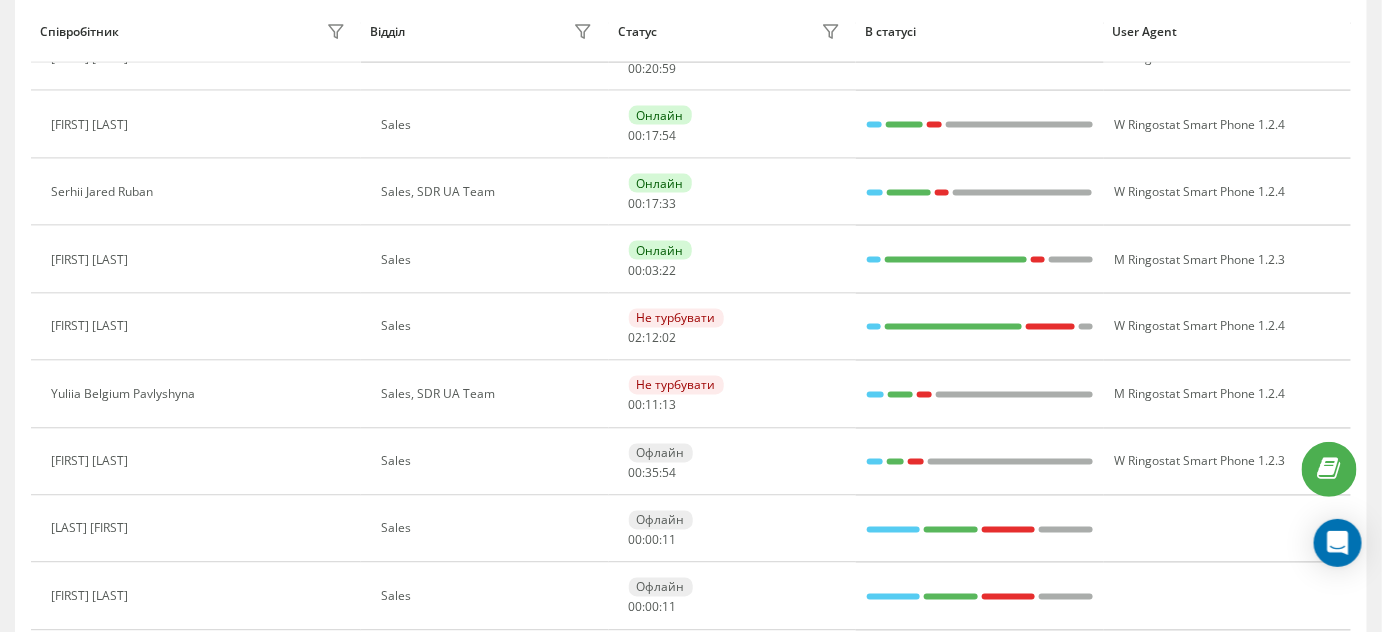 scroll, scrollTop: 1000, scrollLeft: 0, axis: vertical 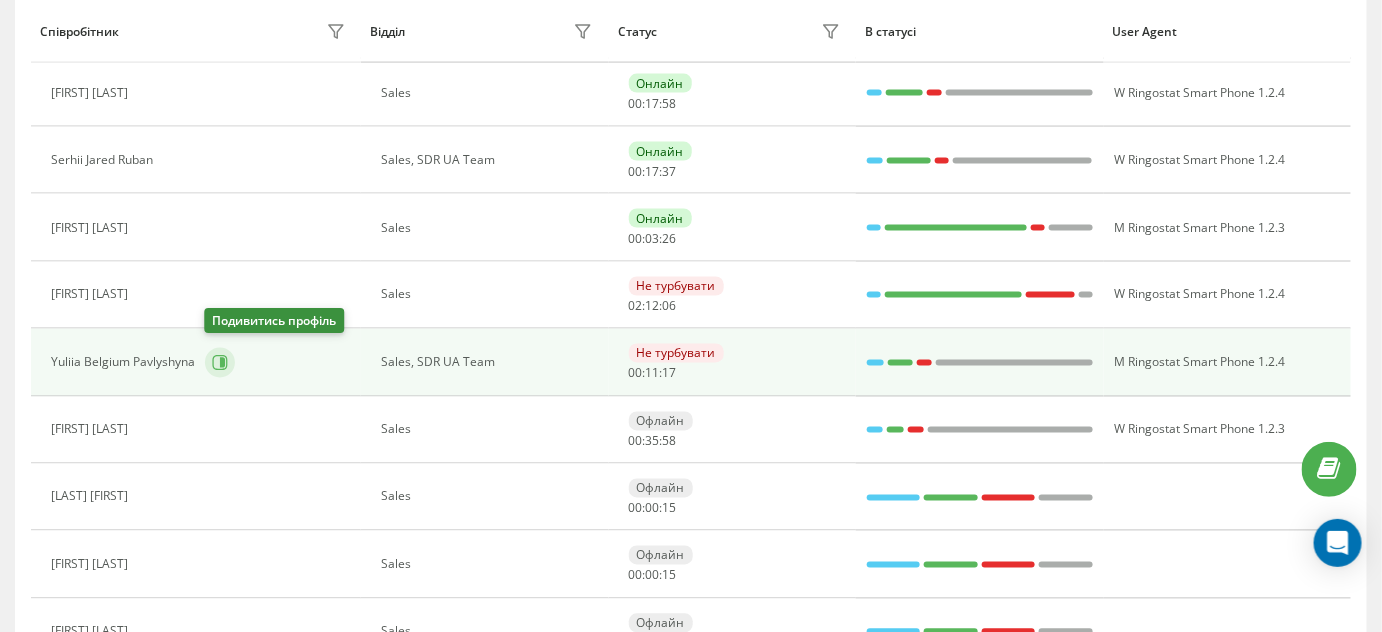 click 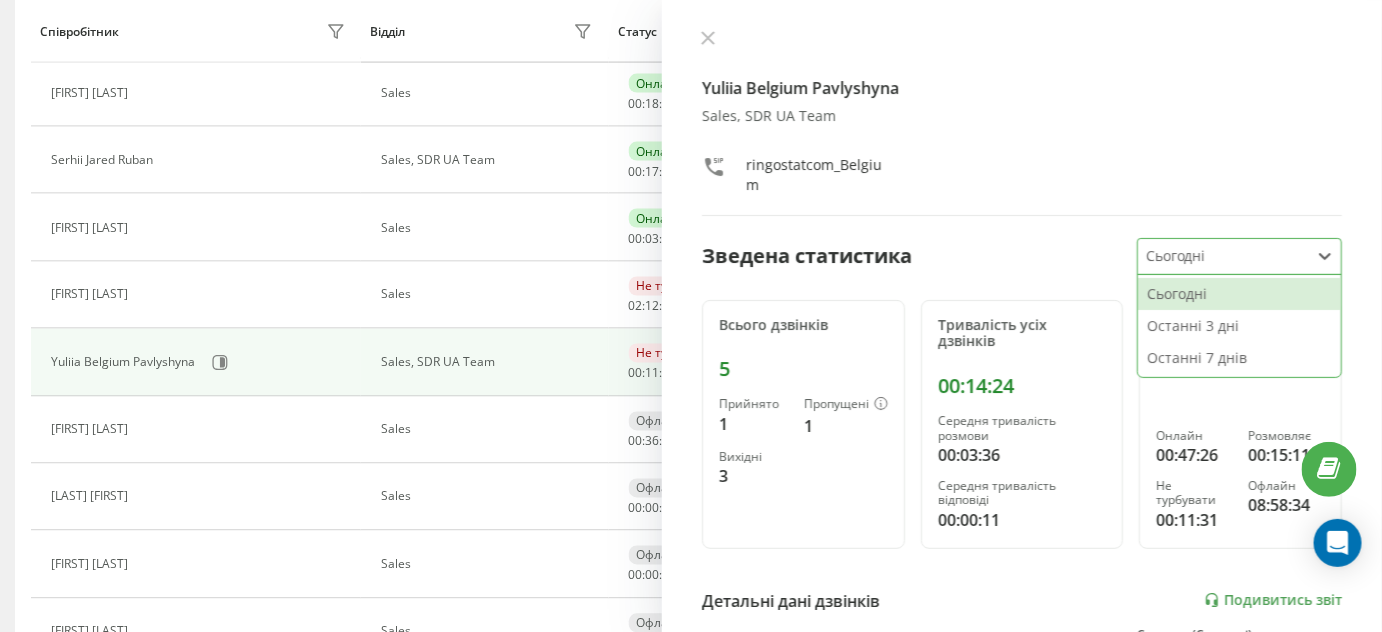 click at bounding box center (1224, 256) 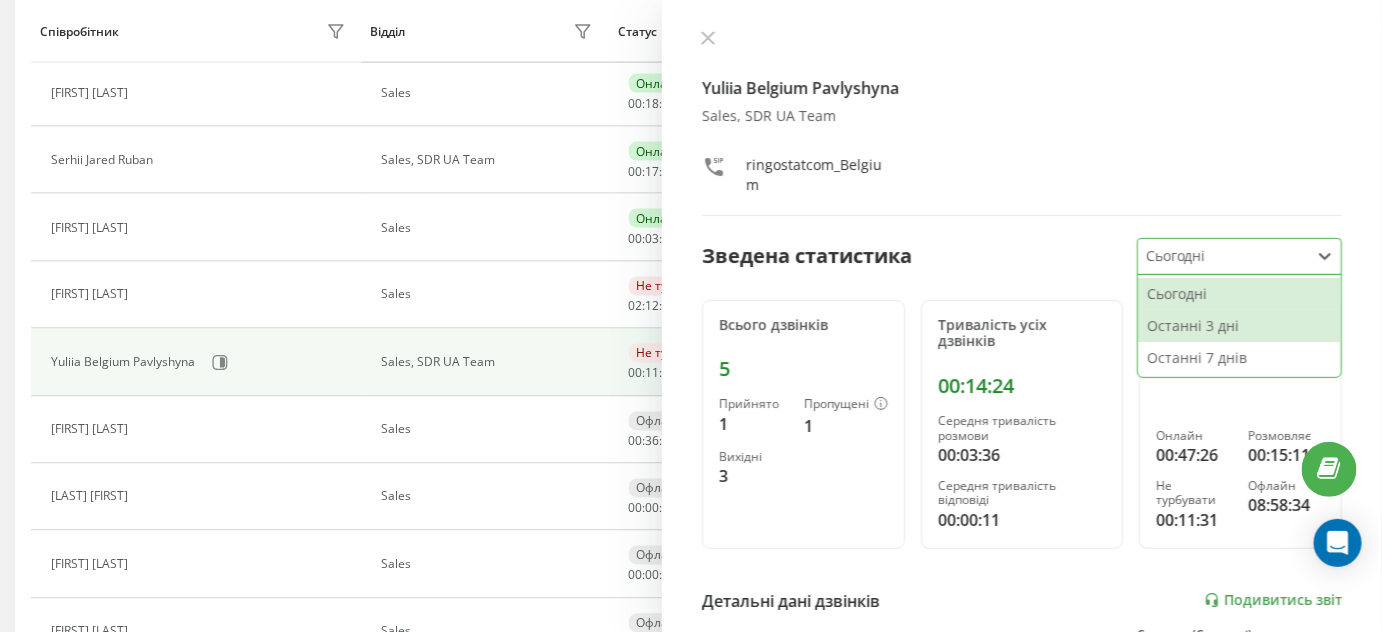 click on "Останні 3 дні" at bounding box center [1239, 326] 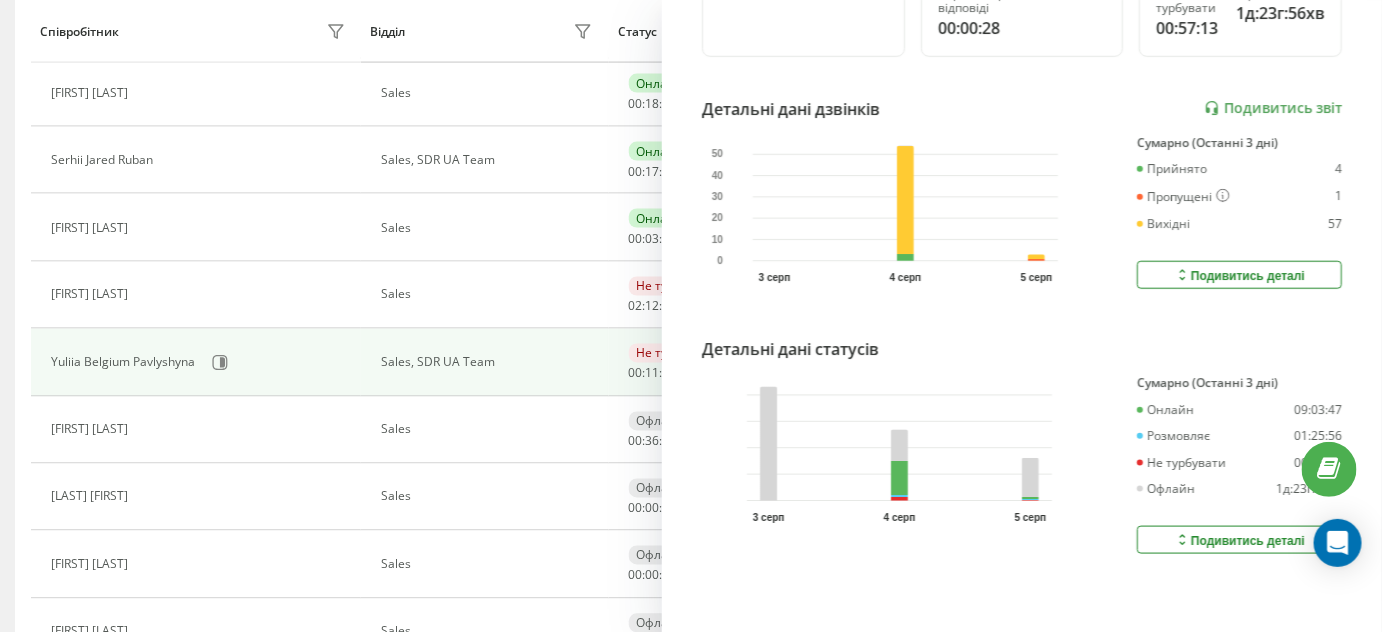 scroll, scrollTop: 503, scrollLeft: 0, axis: vertical 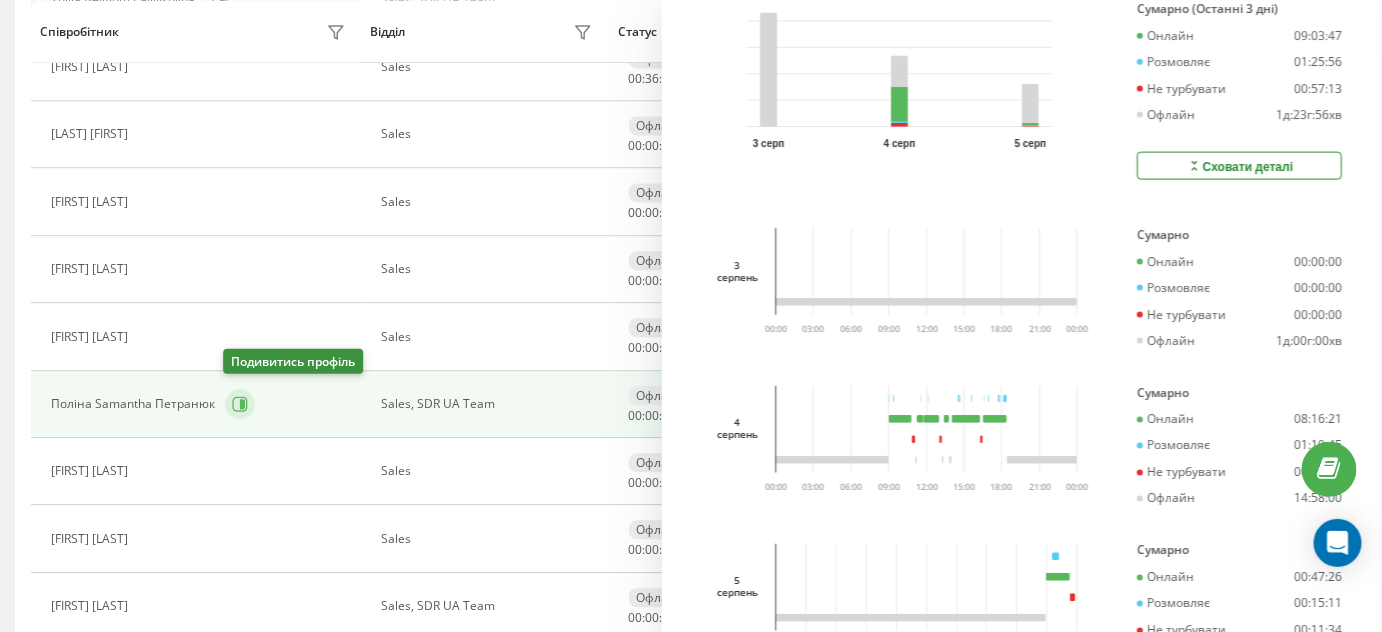 click 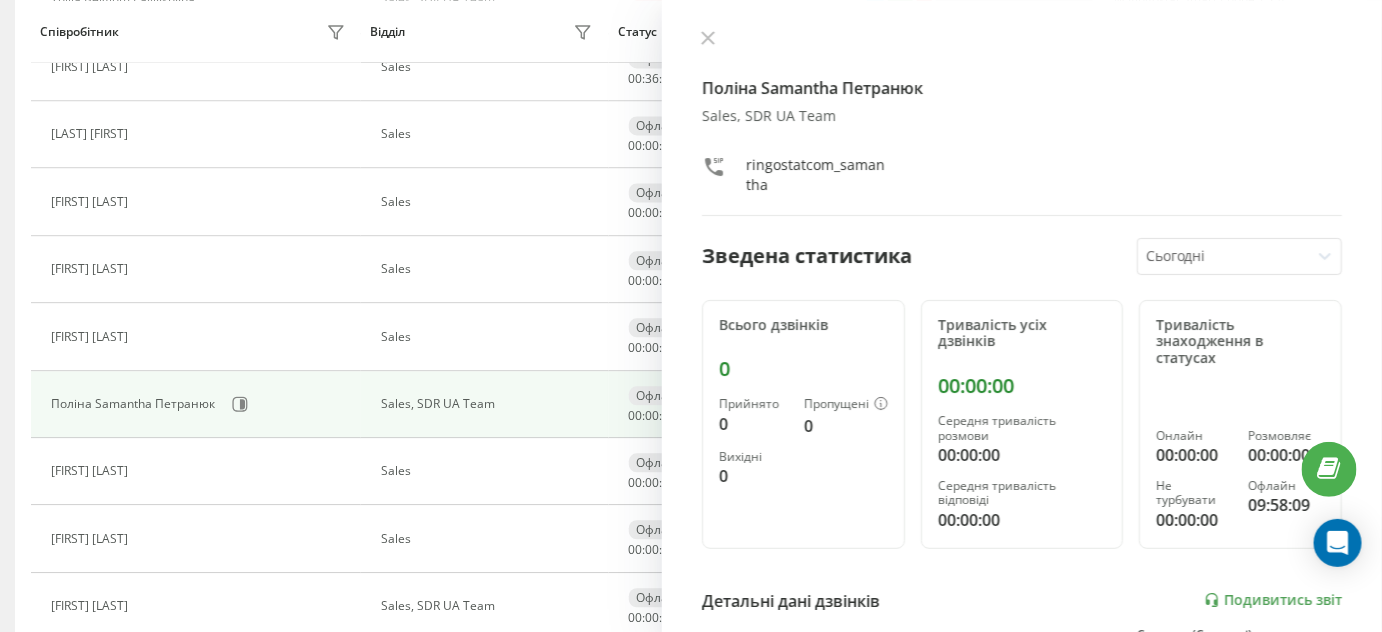 click at bounding box center [1224, 256] 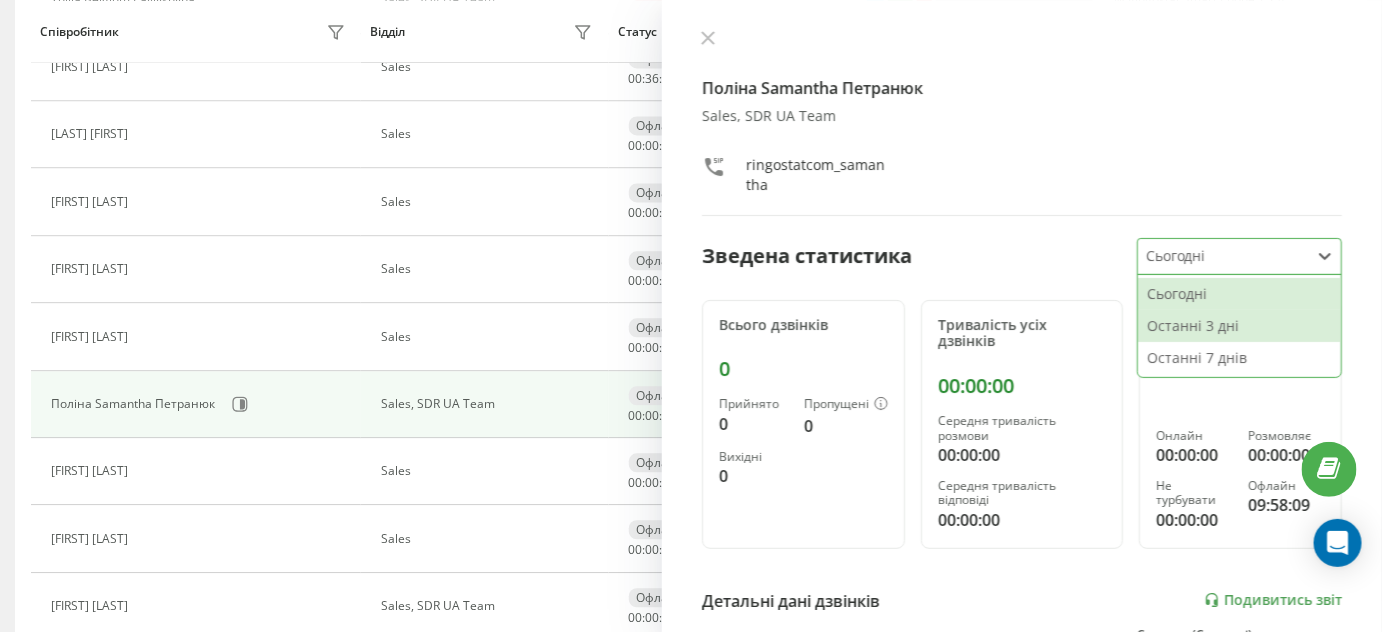 click on "Останні 3 дні" at bounding box center (1239, 326) 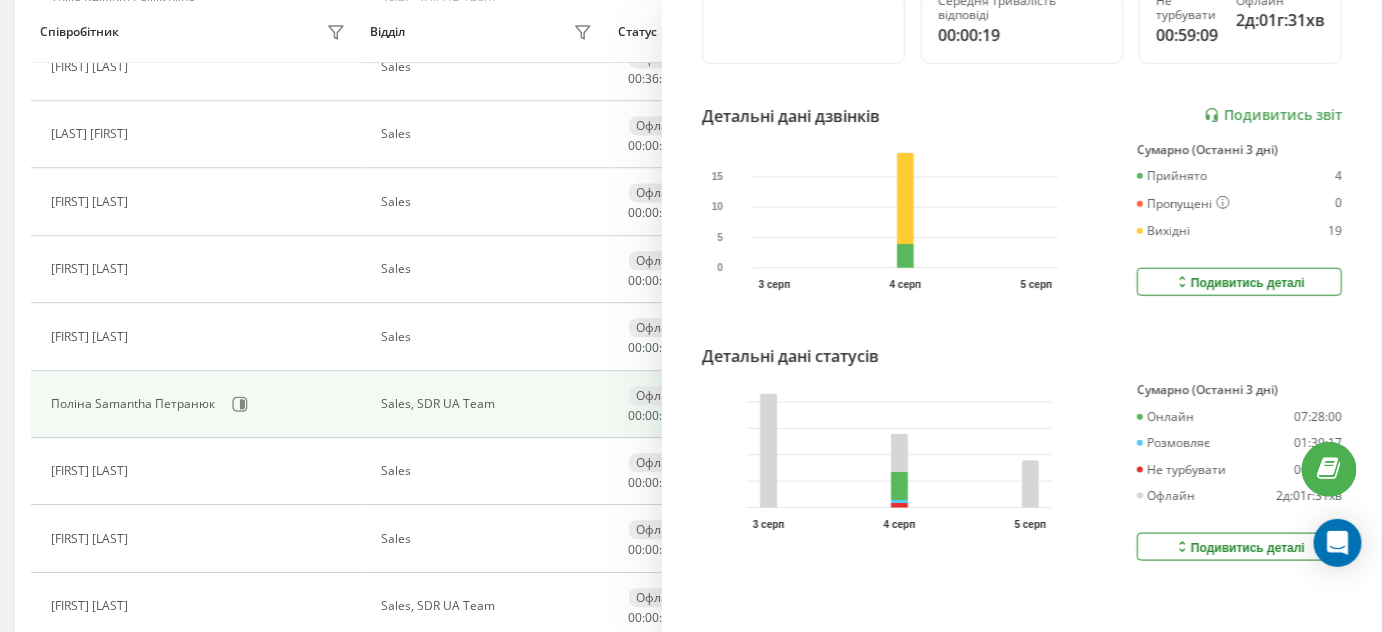 scroll, scrollTop: 503, scrollLeft: 0, axis: vertical 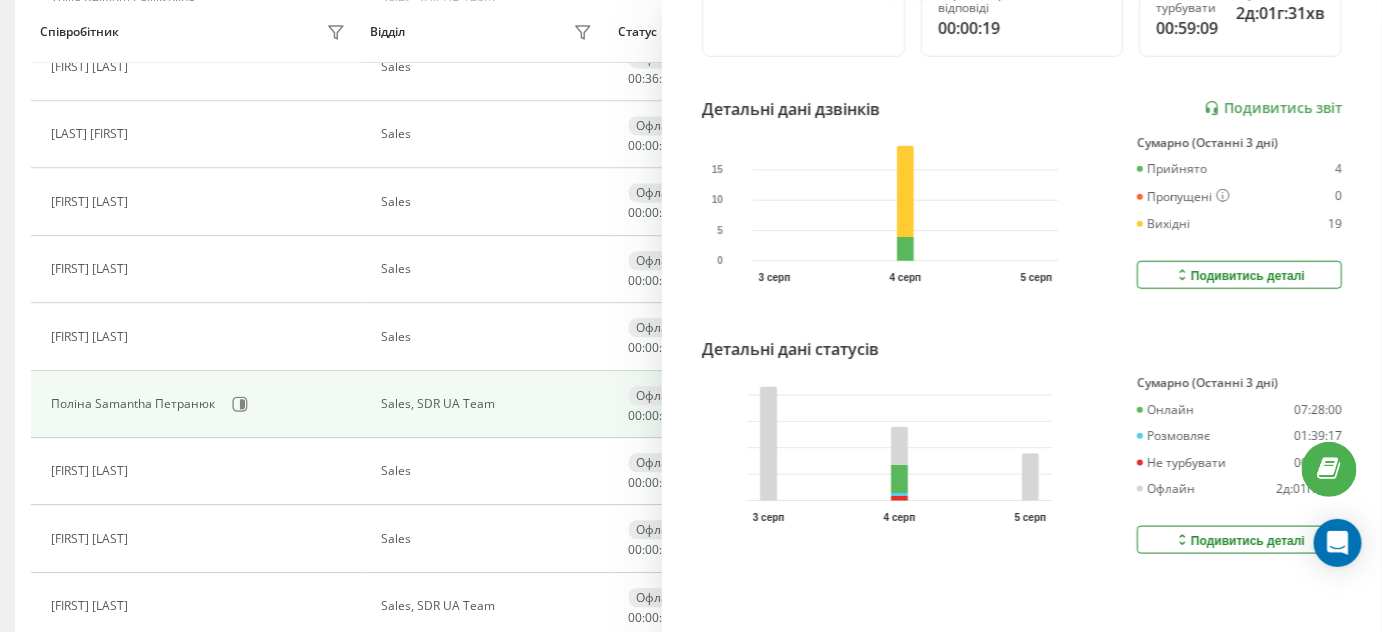 click 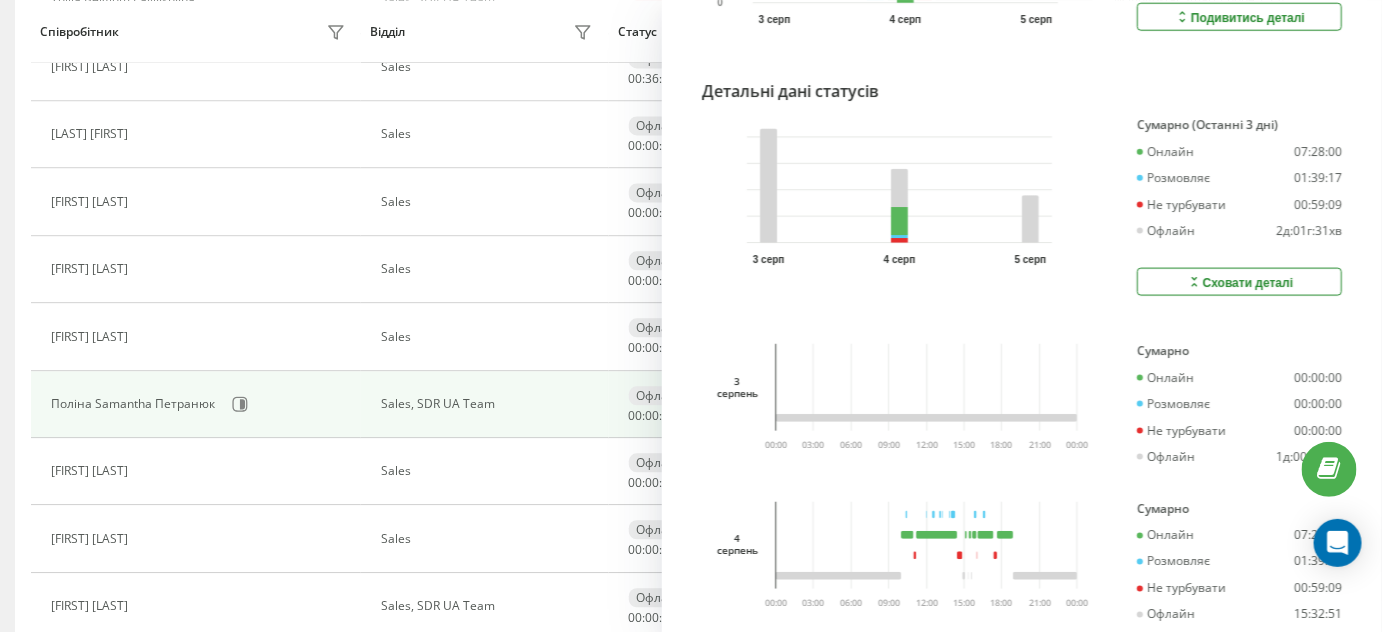 scroll, scrollTop: 976, scrollLeft: 0, axis: vertical 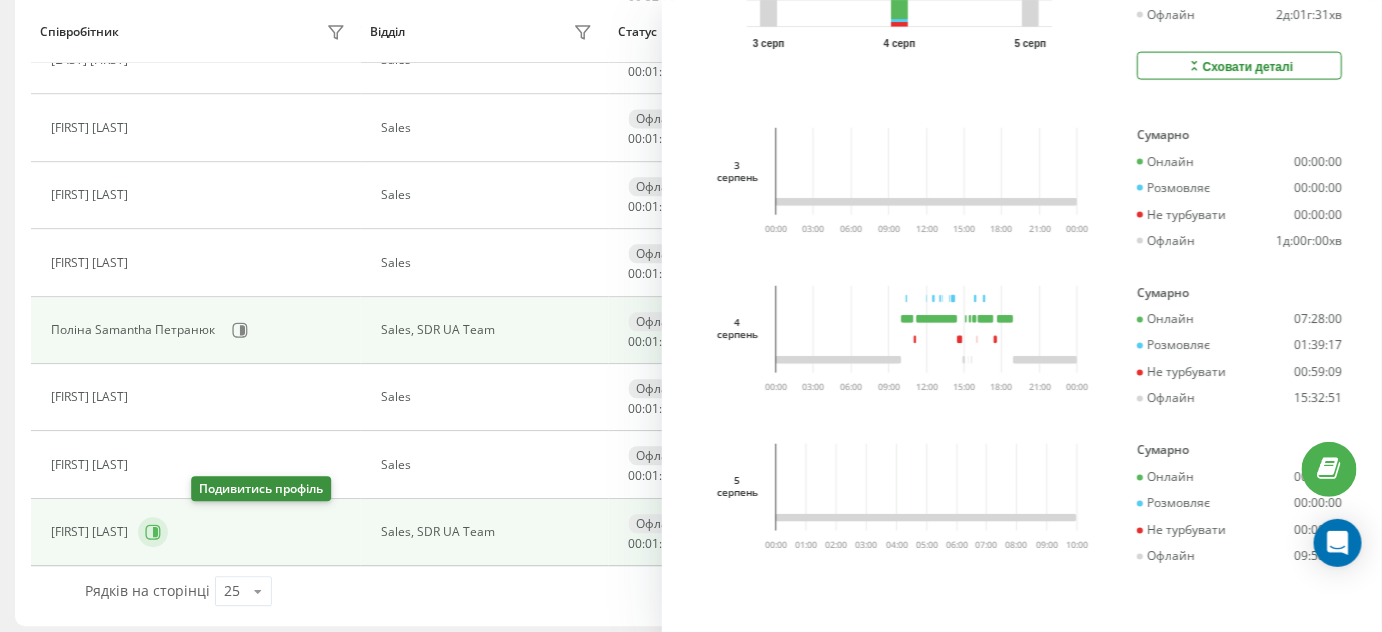 click 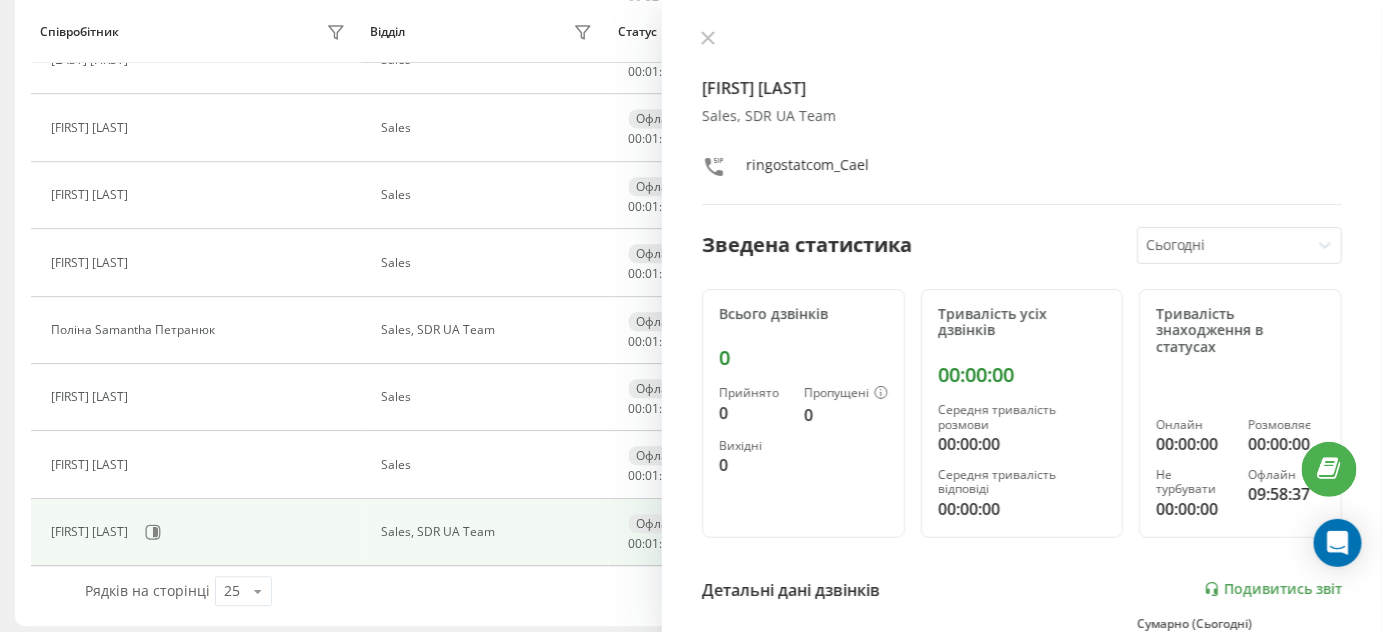click at bounding box center (1224, 245) 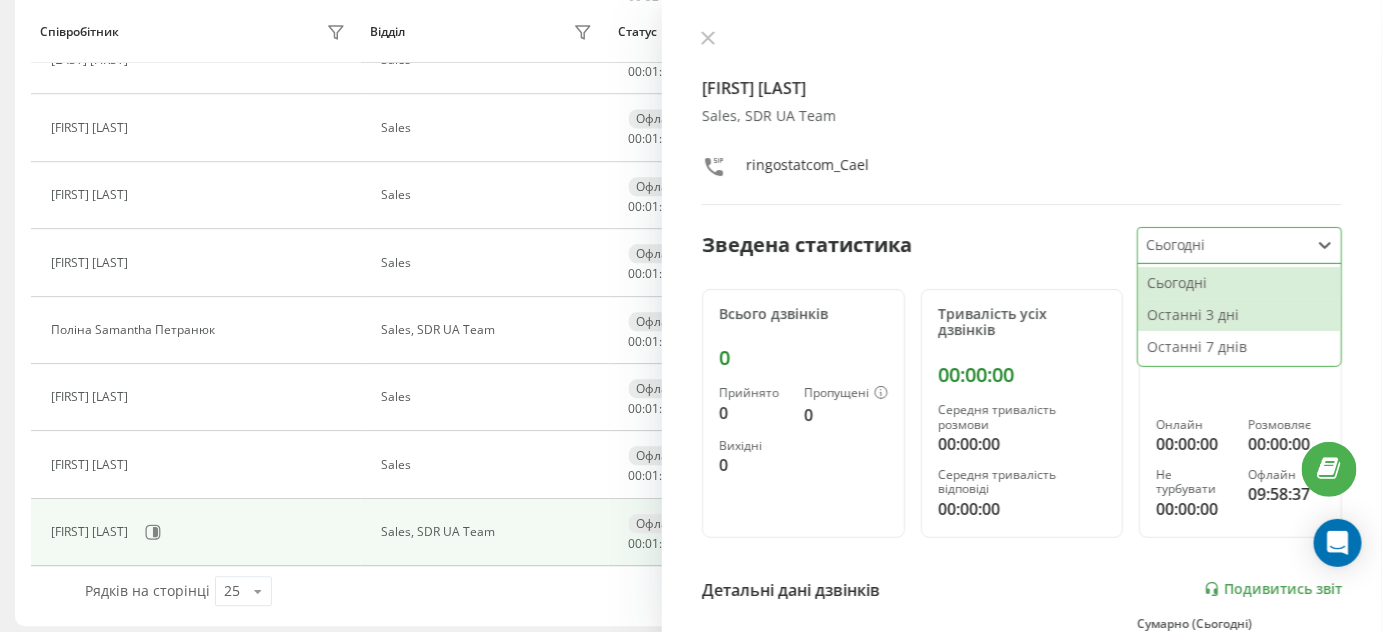 click on "Останні 7 днів" at bounding box center (1239, 347) 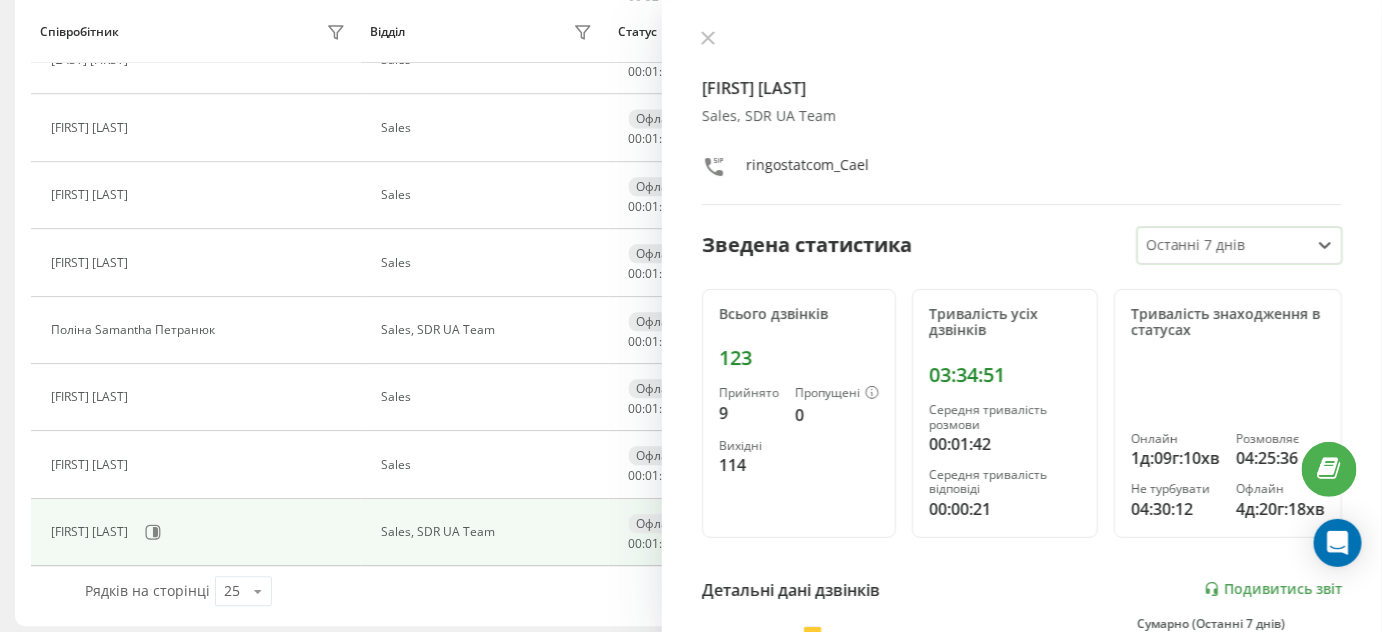 click at bounding box center (1224, 245) 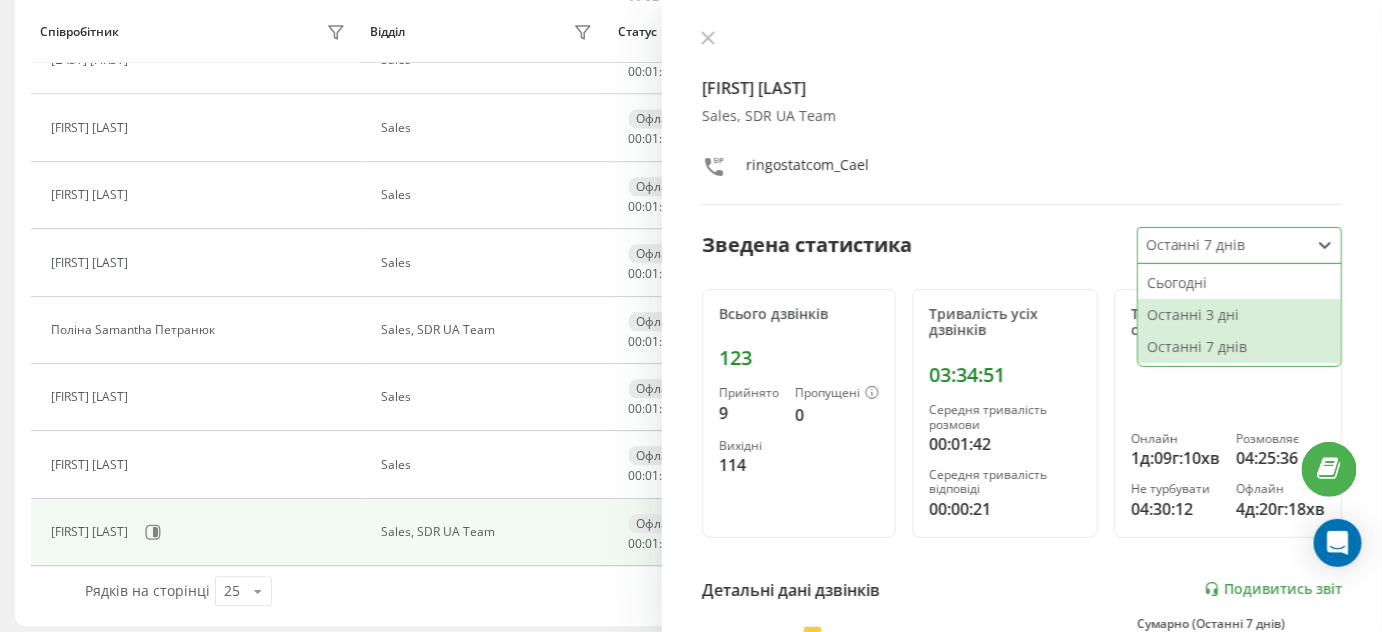 click on "Останні 3 дні" at bounding box center (1239, 315) 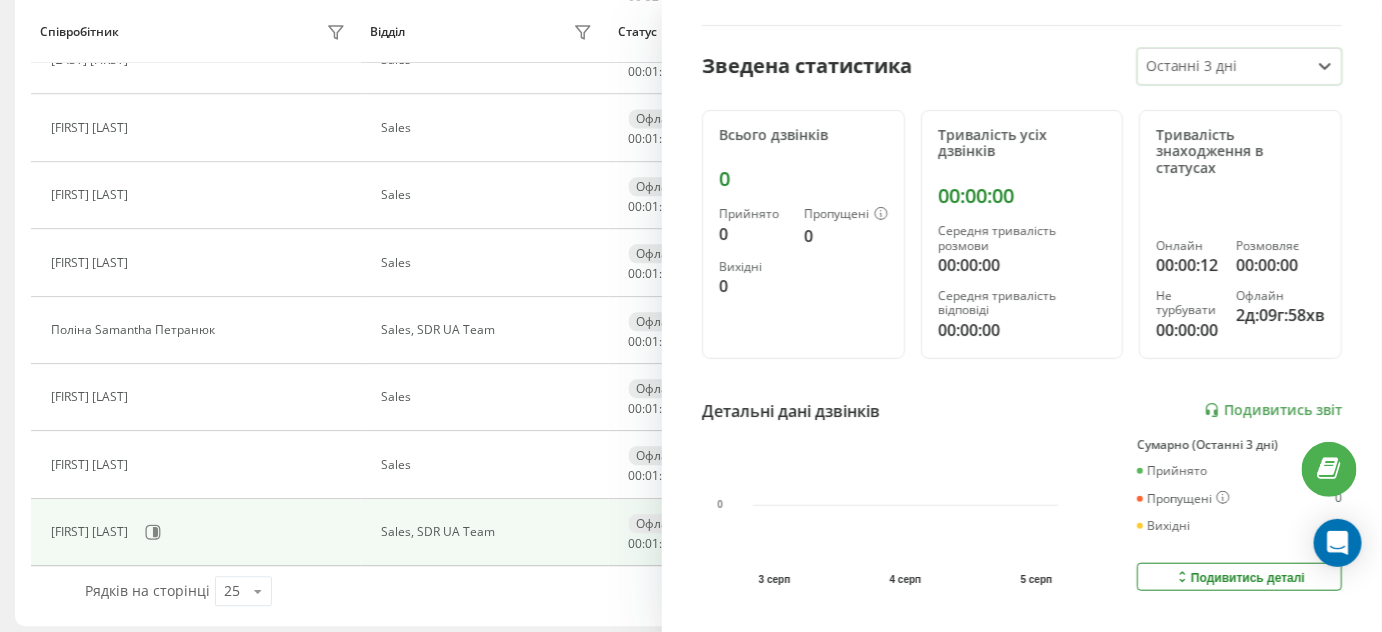 scroll, scrollTop: 491, scrollLeft: 0, axis: vertical 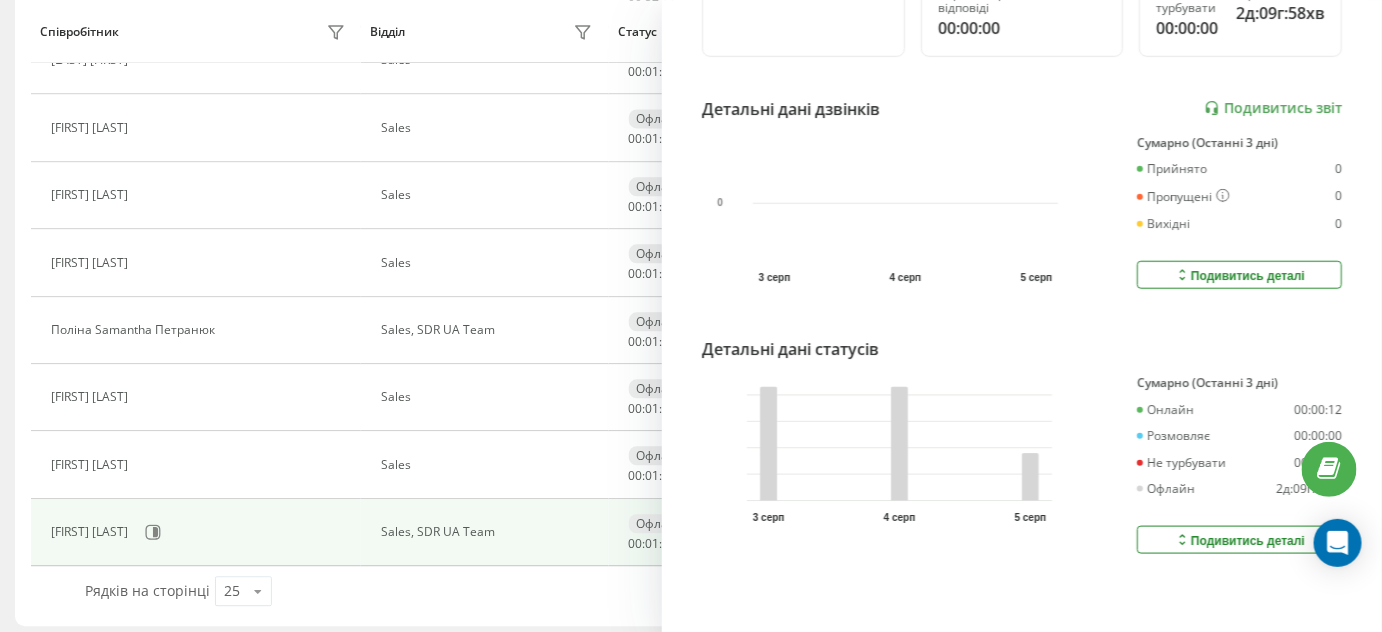 click on "Подивитись деталі" at bounding box center (1239, 540) 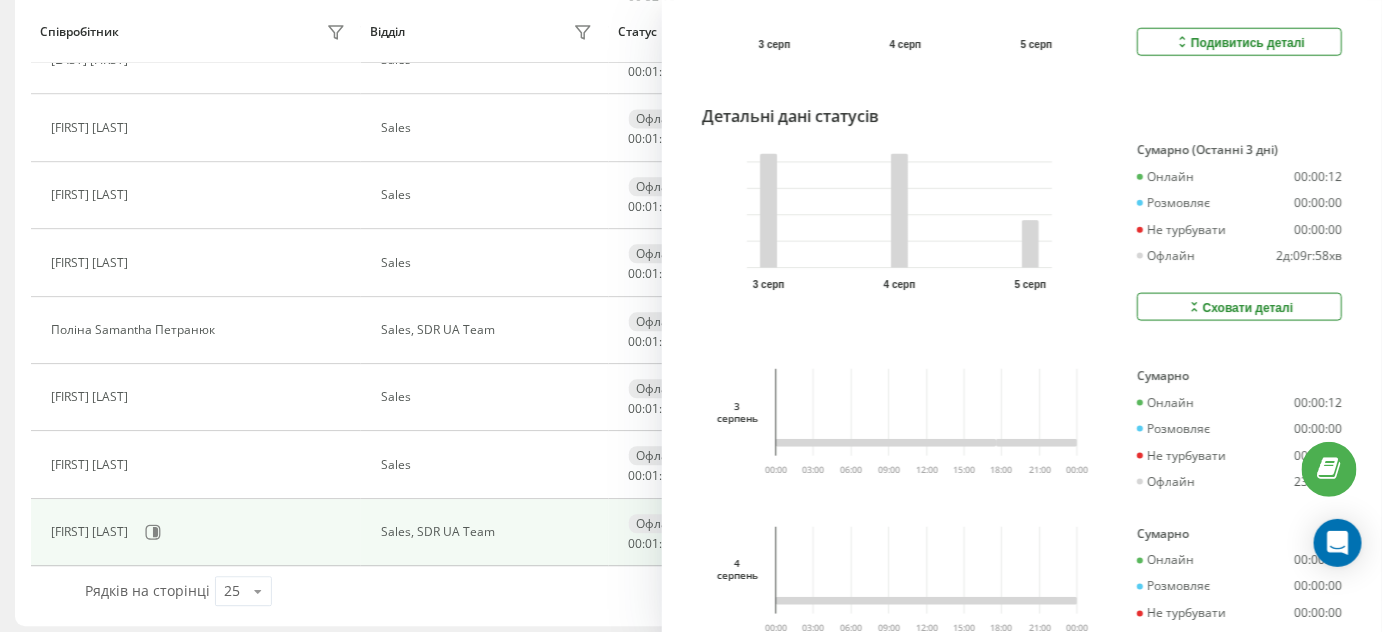 scroll, scrollTop: 965, scrollLeft: 0, axis: vertical 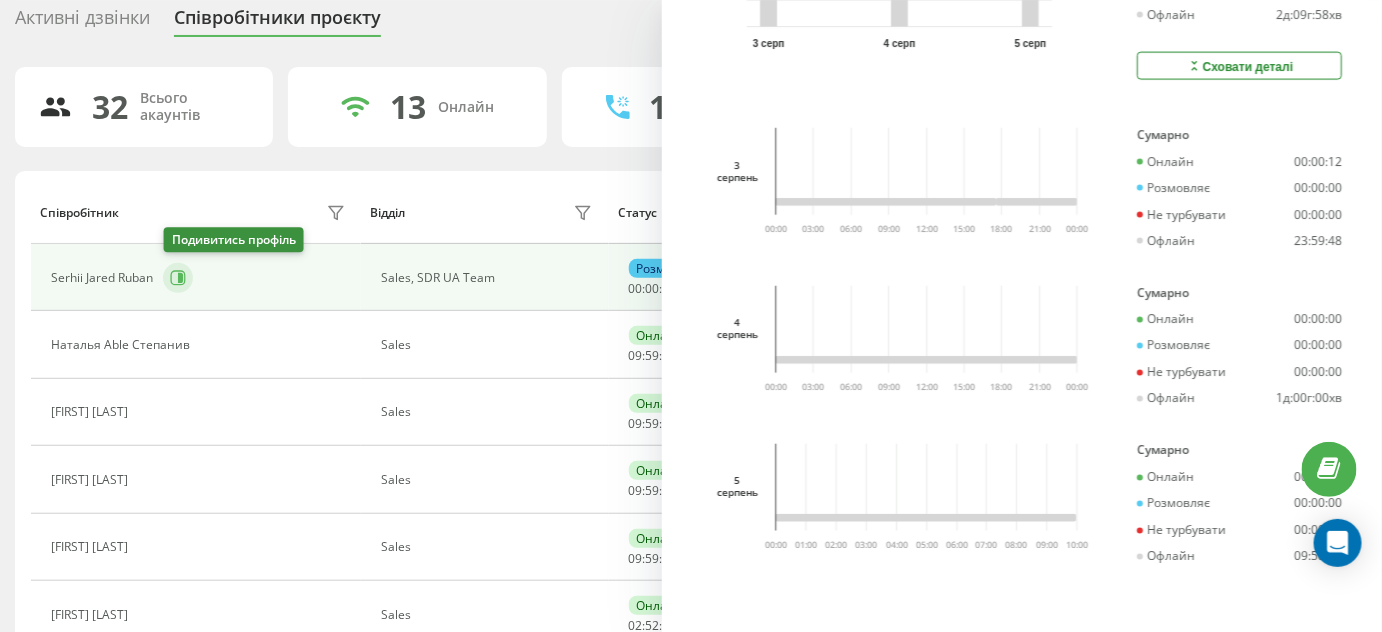 click 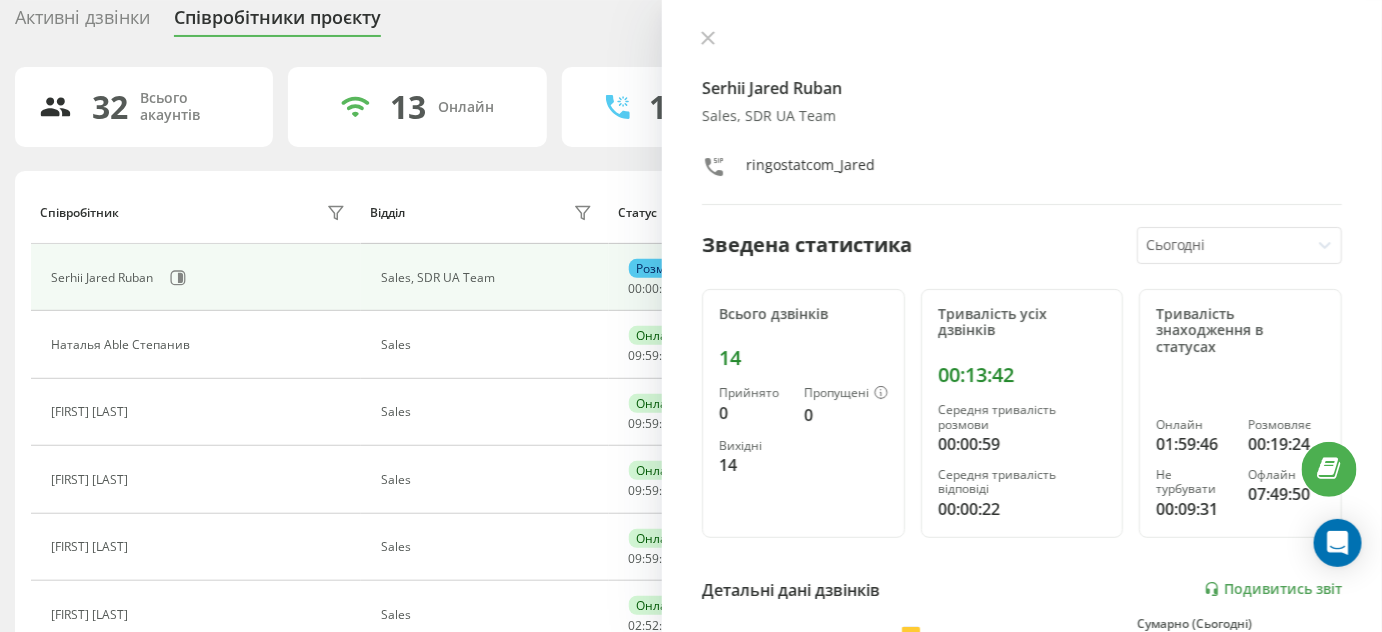 click at bounding box center [1224, 245] 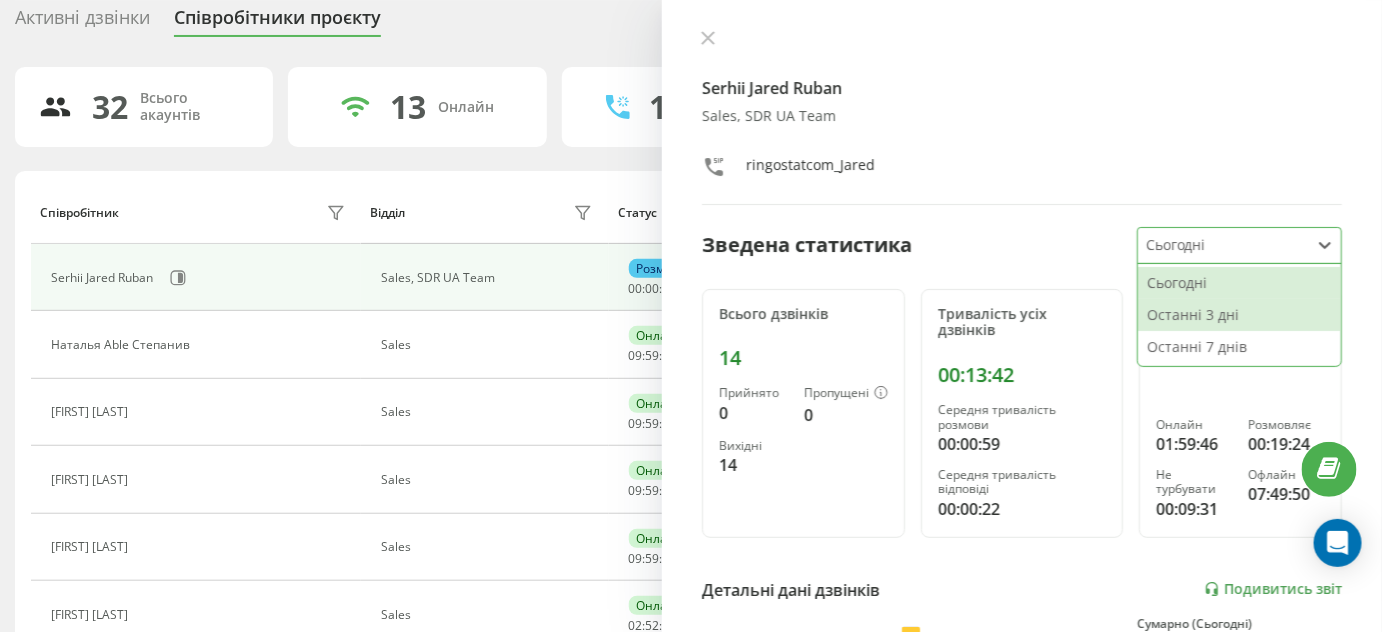 click on "Останні 3 дні" at bounding box center [1239, 315] 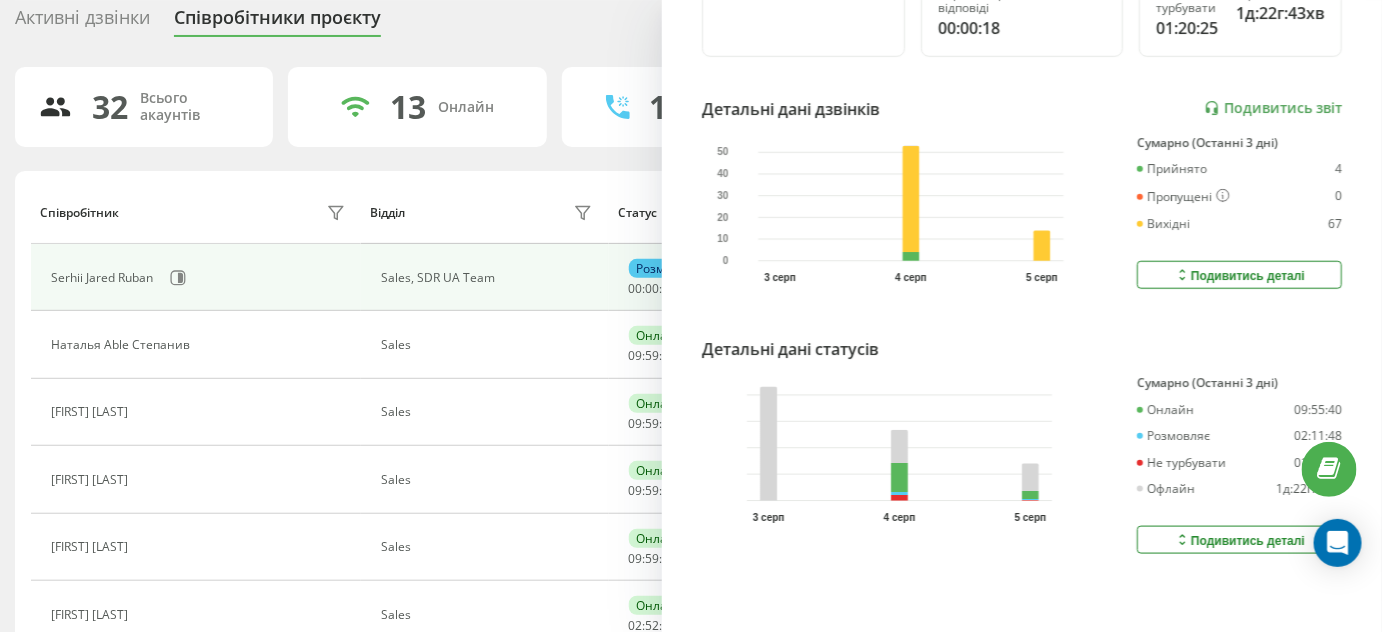scroll, scrollTop: 491, scrollLeft: 0, axis: vertical 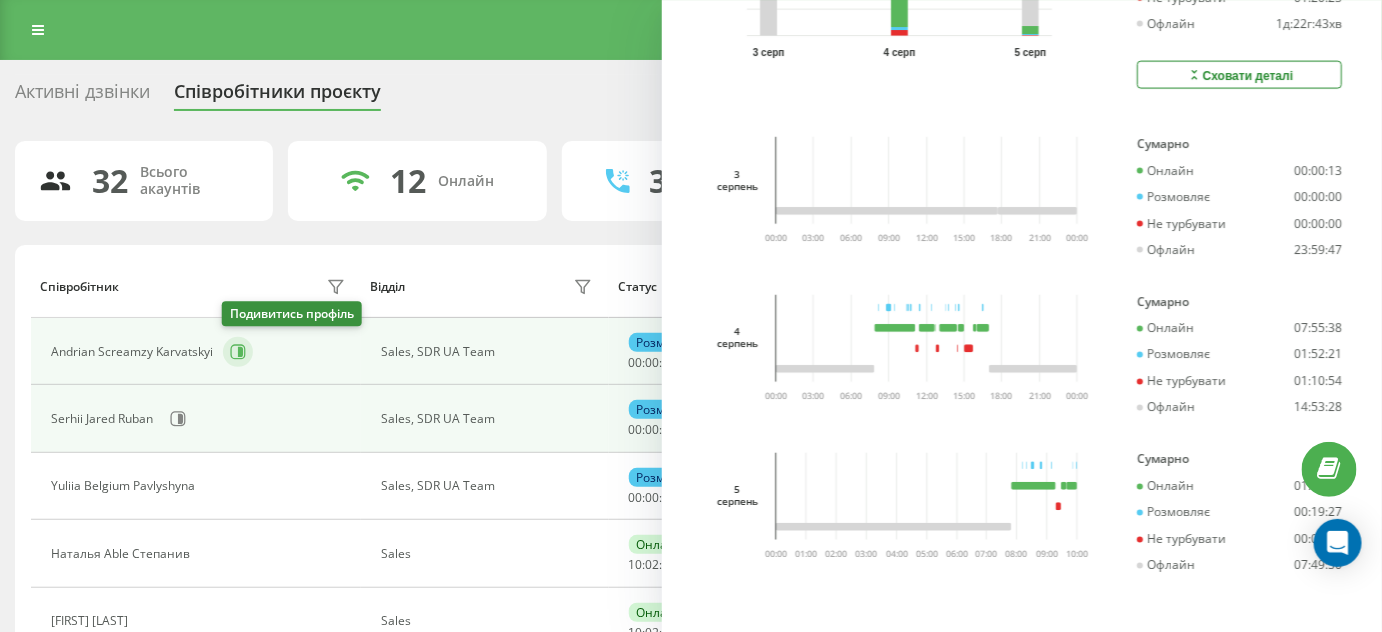 click 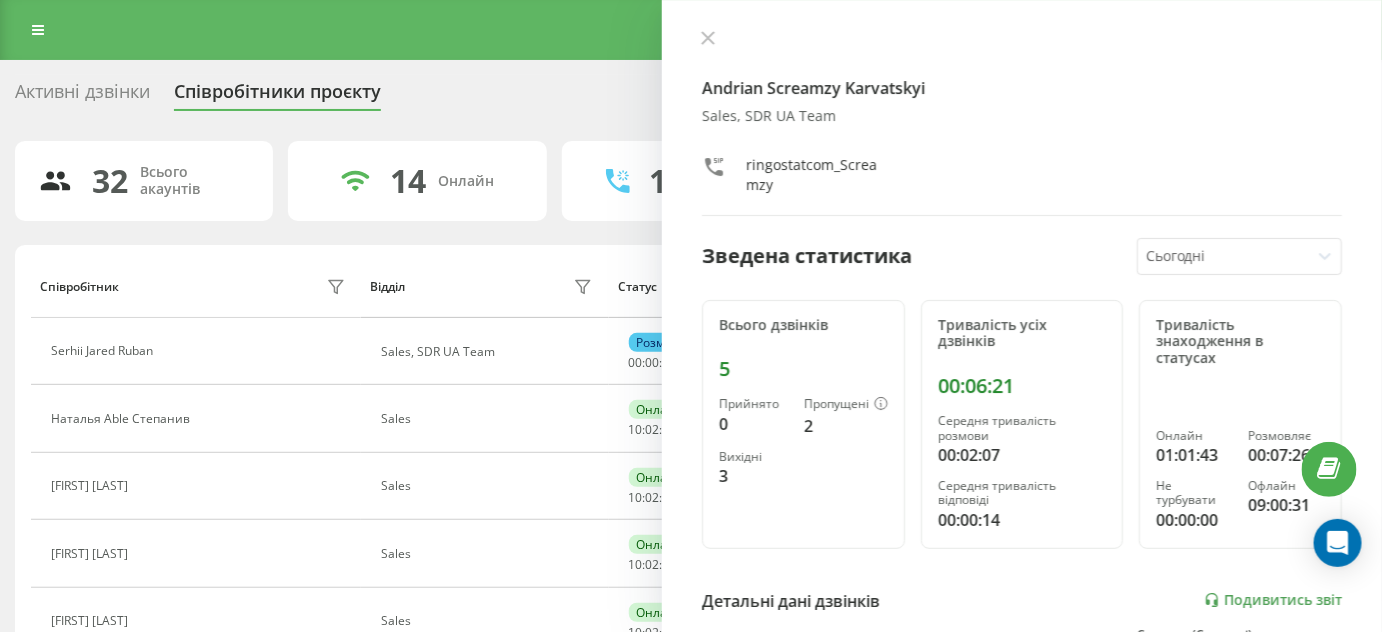 click at bounding box center [1148, 256] 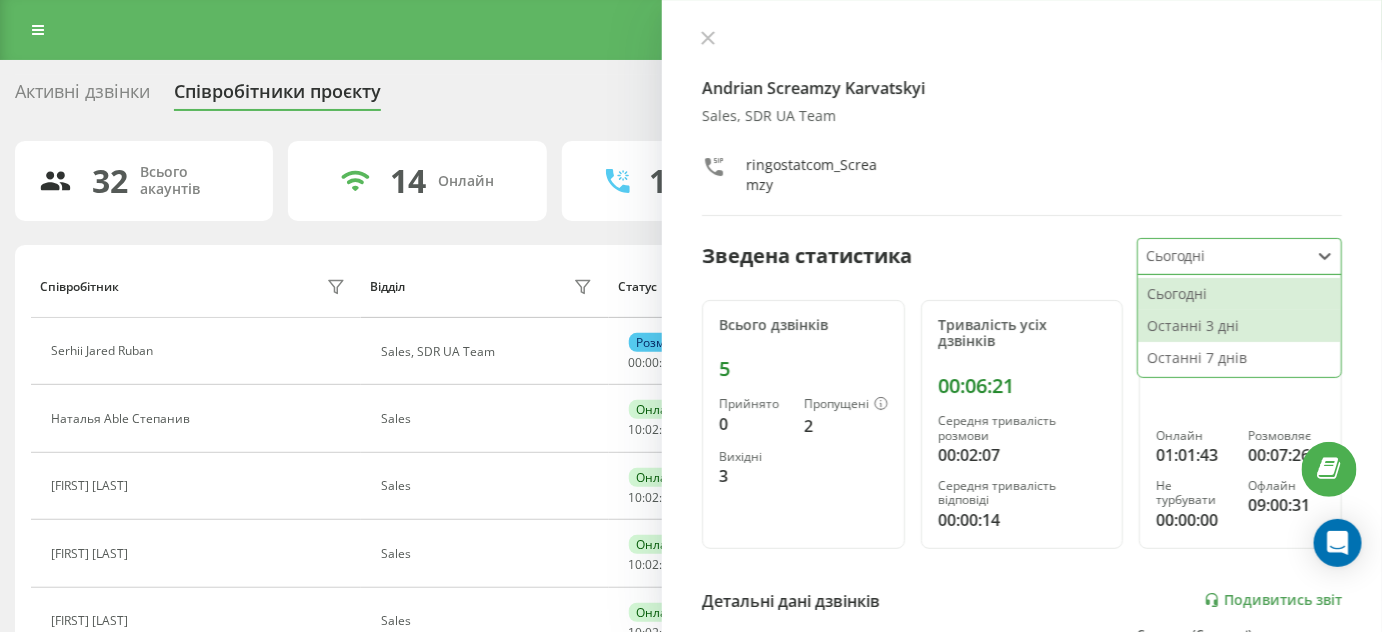 click on "Останні 3 дні" at bounding box center [1239, 326] 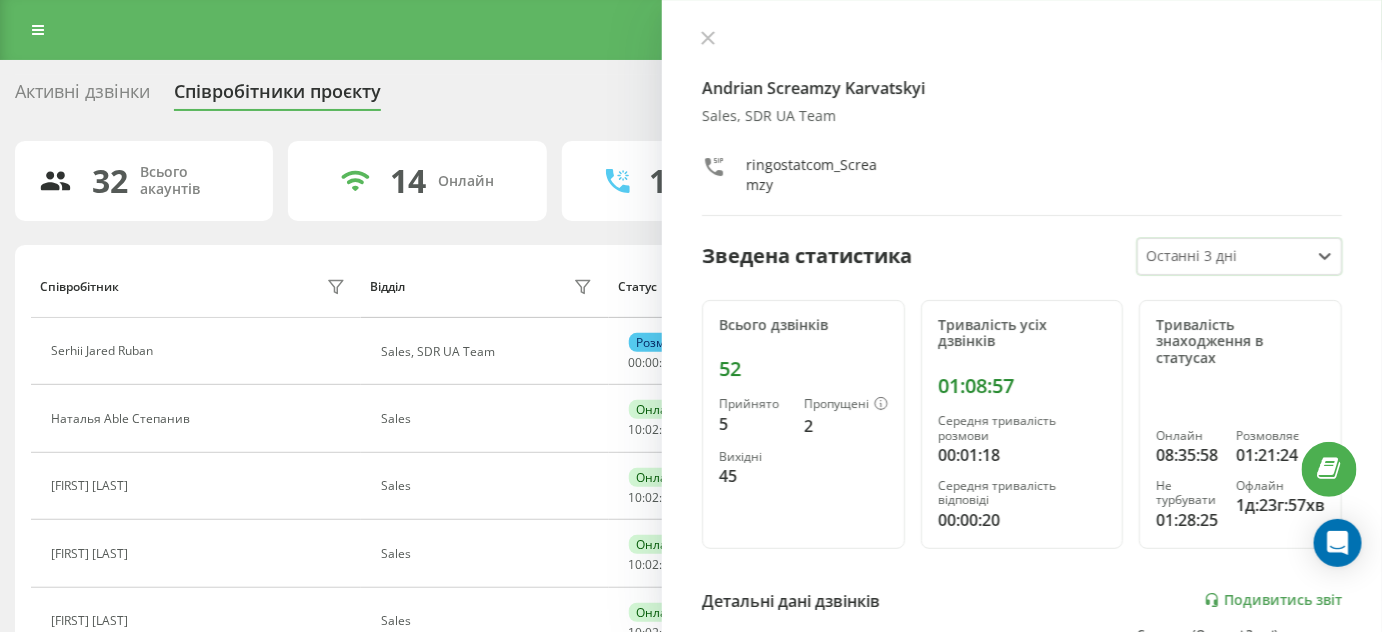 scroll, scrollTop: 503, scrollLeft: 0, axis: vertical 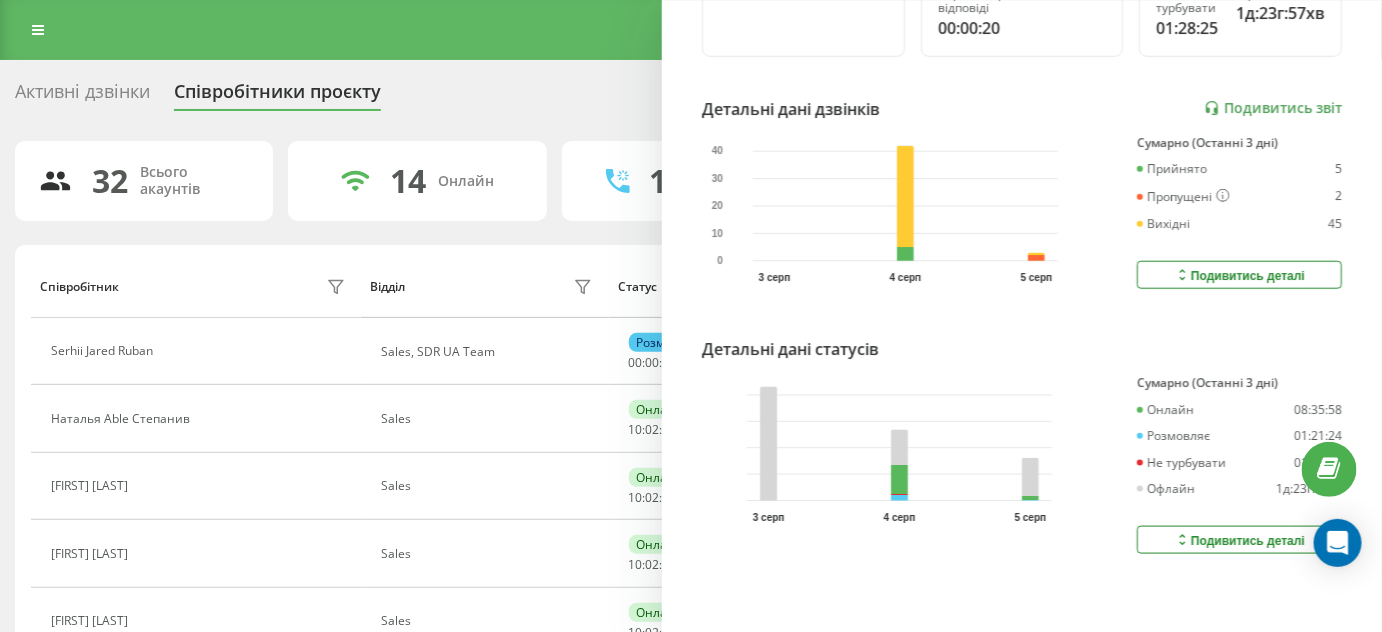 click on "Подивитись деталі" at bounding box center [1239, 540] 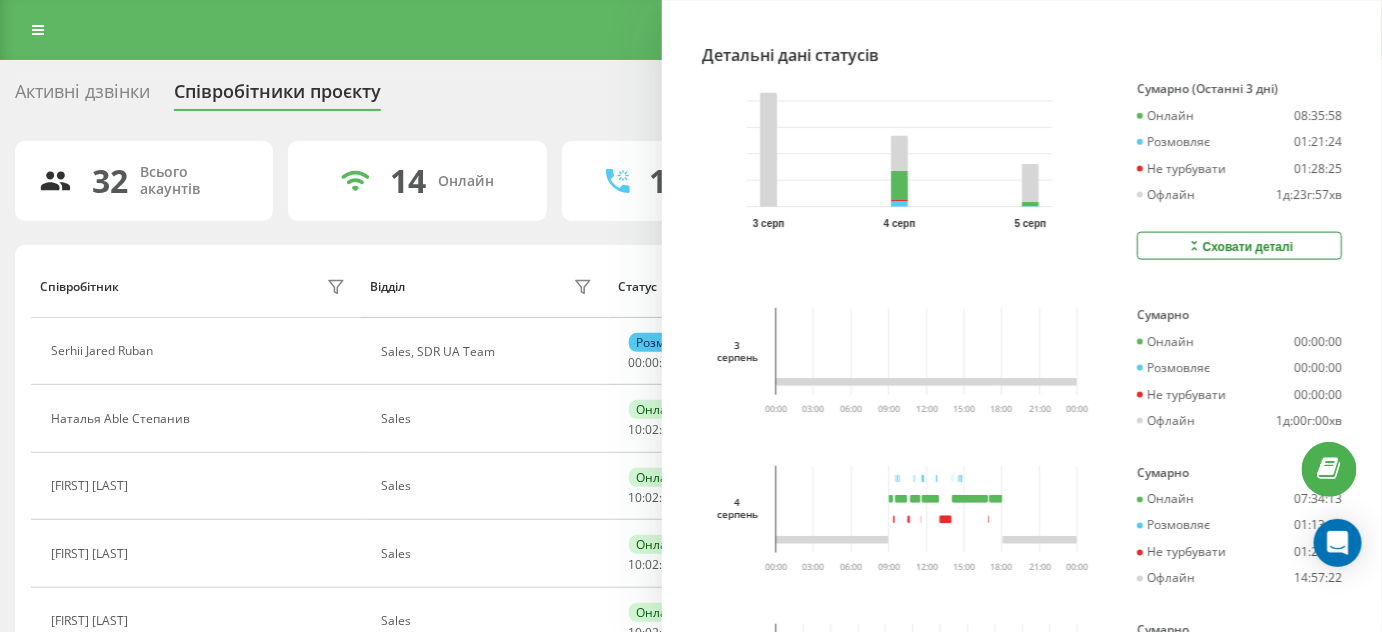 scroll, scrollTop: 976, scrollLeft: 0, axis: vertical 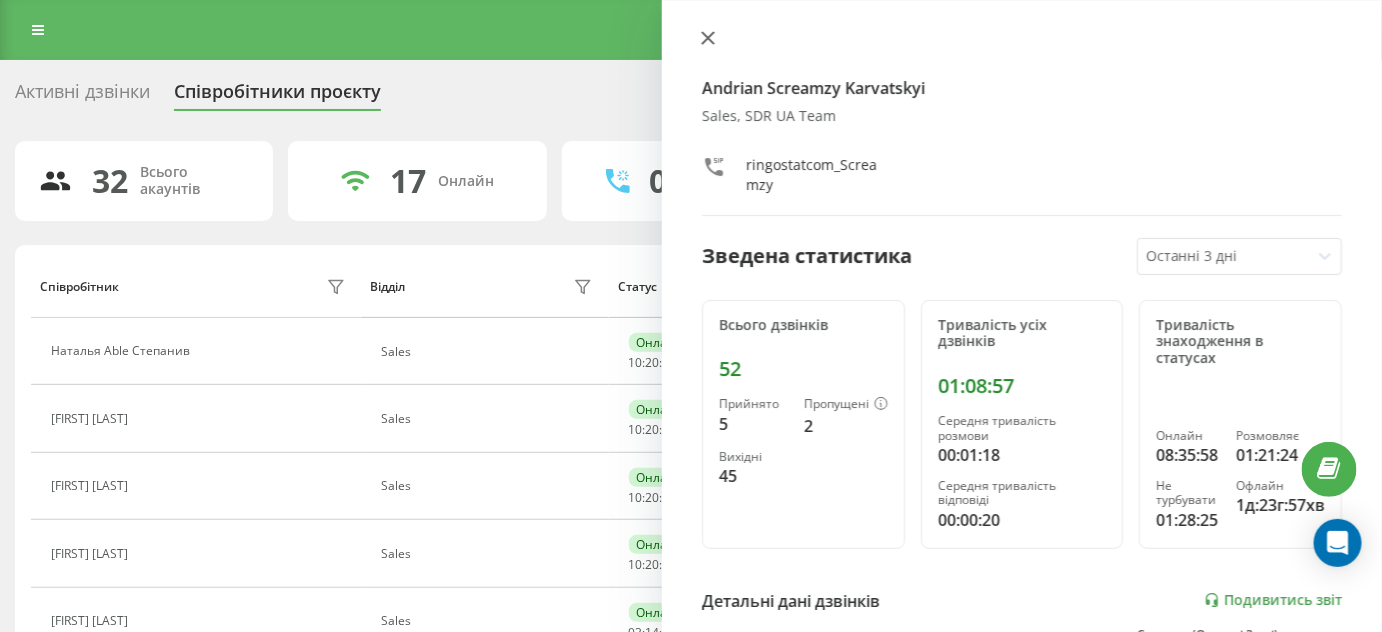 click 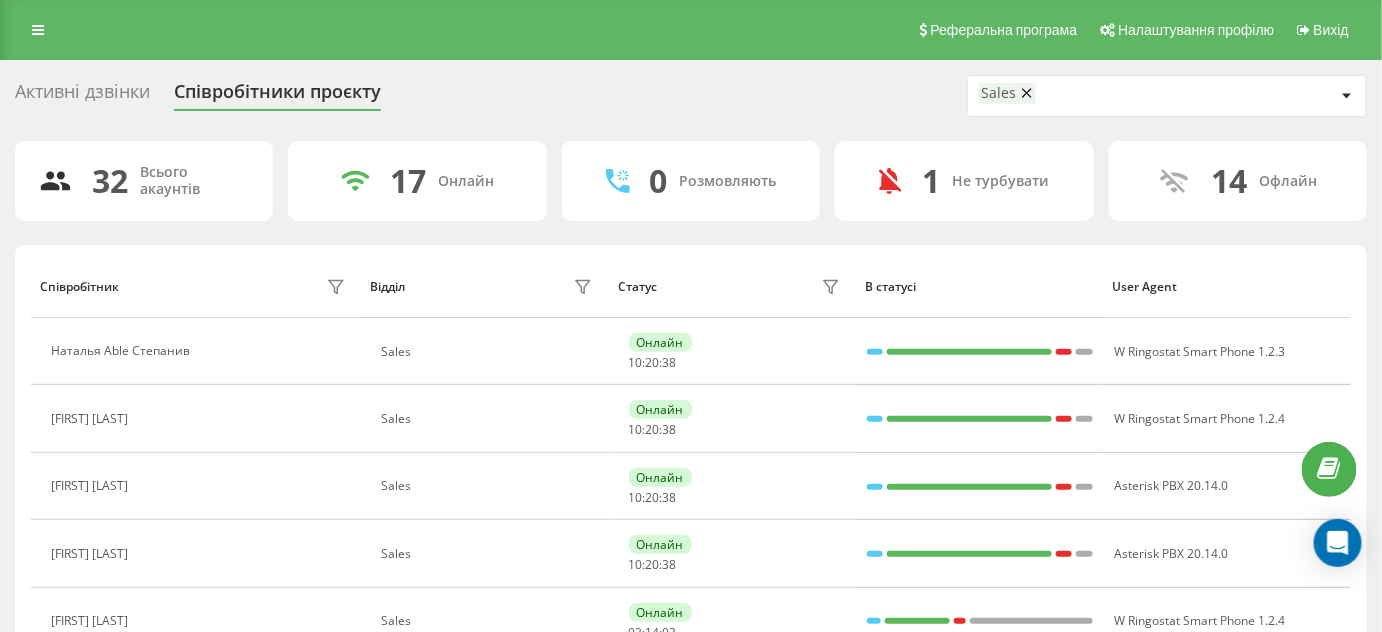 click at bounding box center (1346, 96) 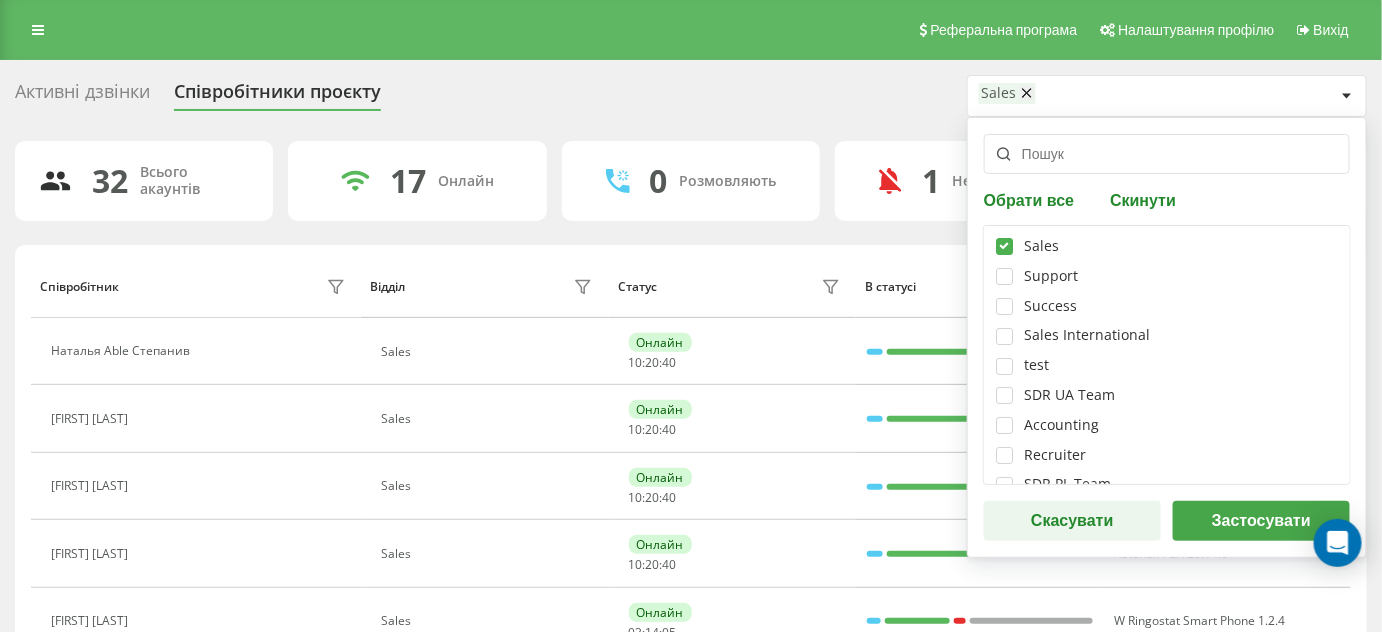 click at bounding box center (1004, 238) 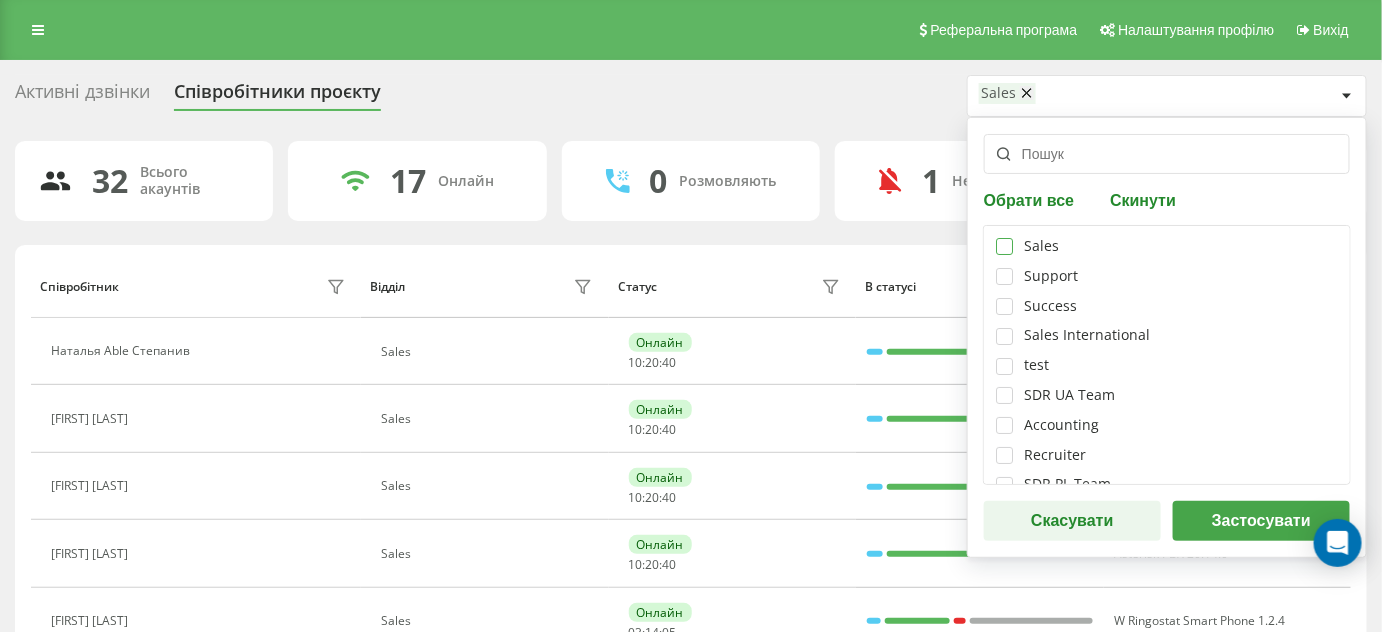 checkbox on "false" 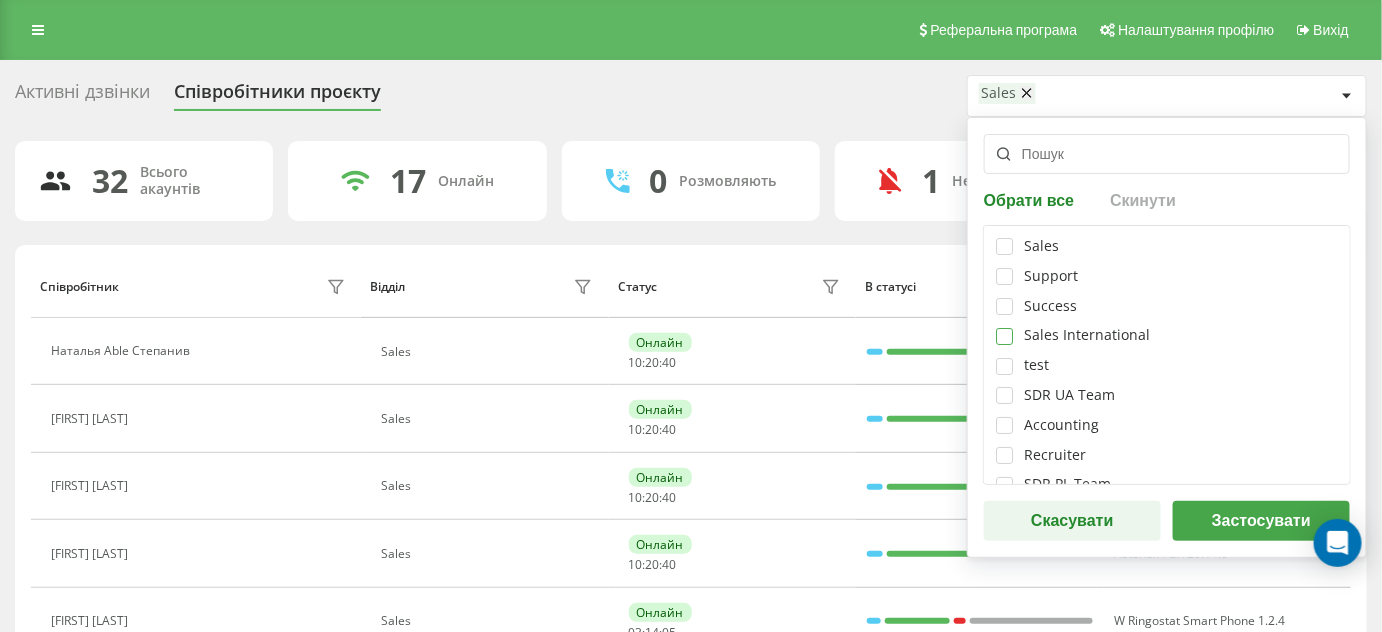 click at bounding box center [1004, 328] 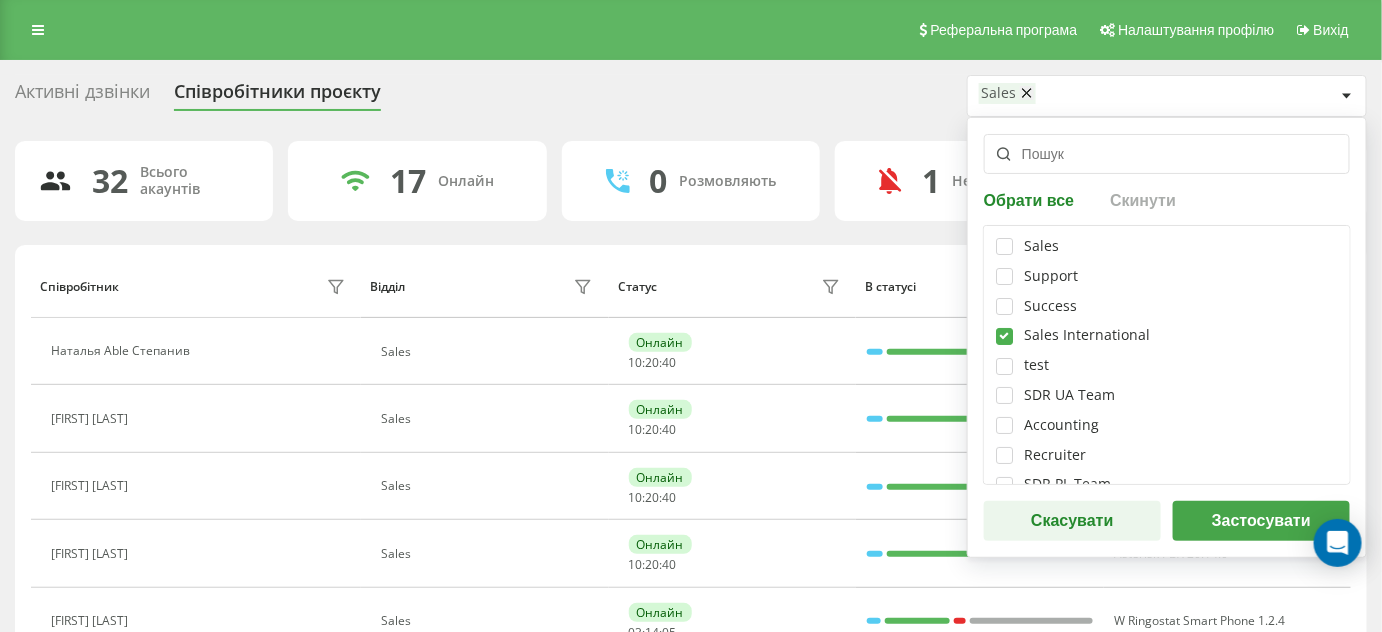 checkbox on "true" 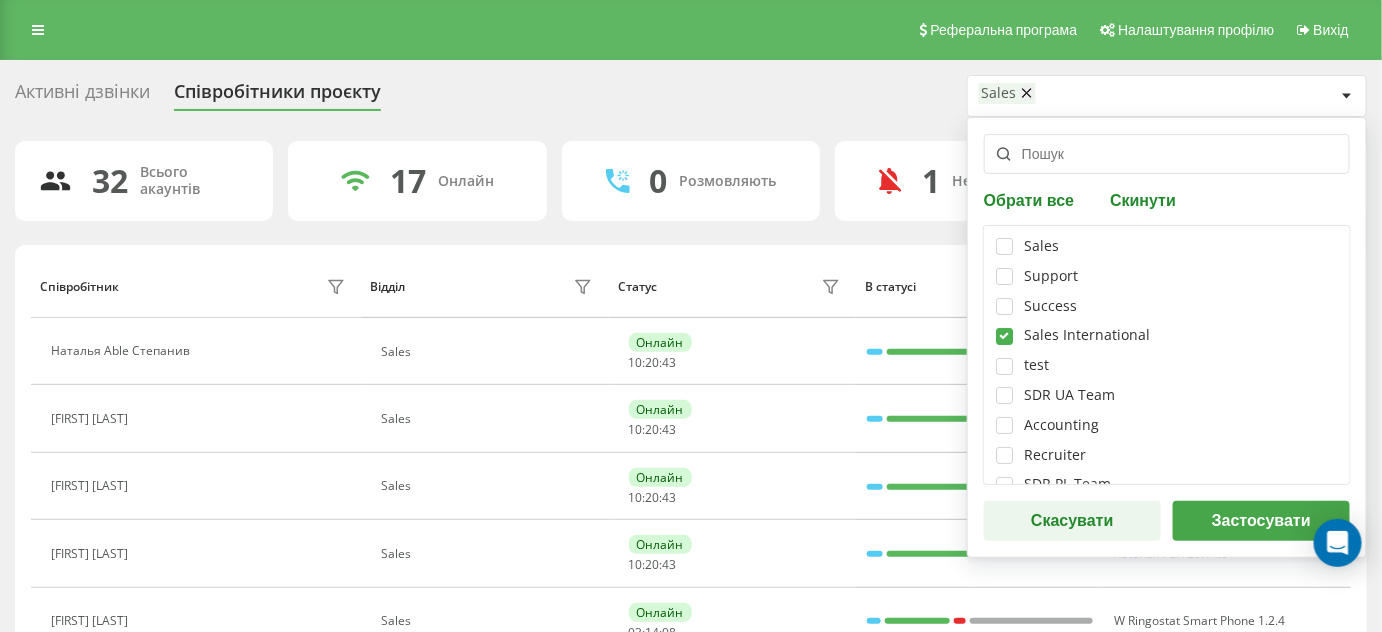 click on "Застосувати" at bounding box center [1261, 521] 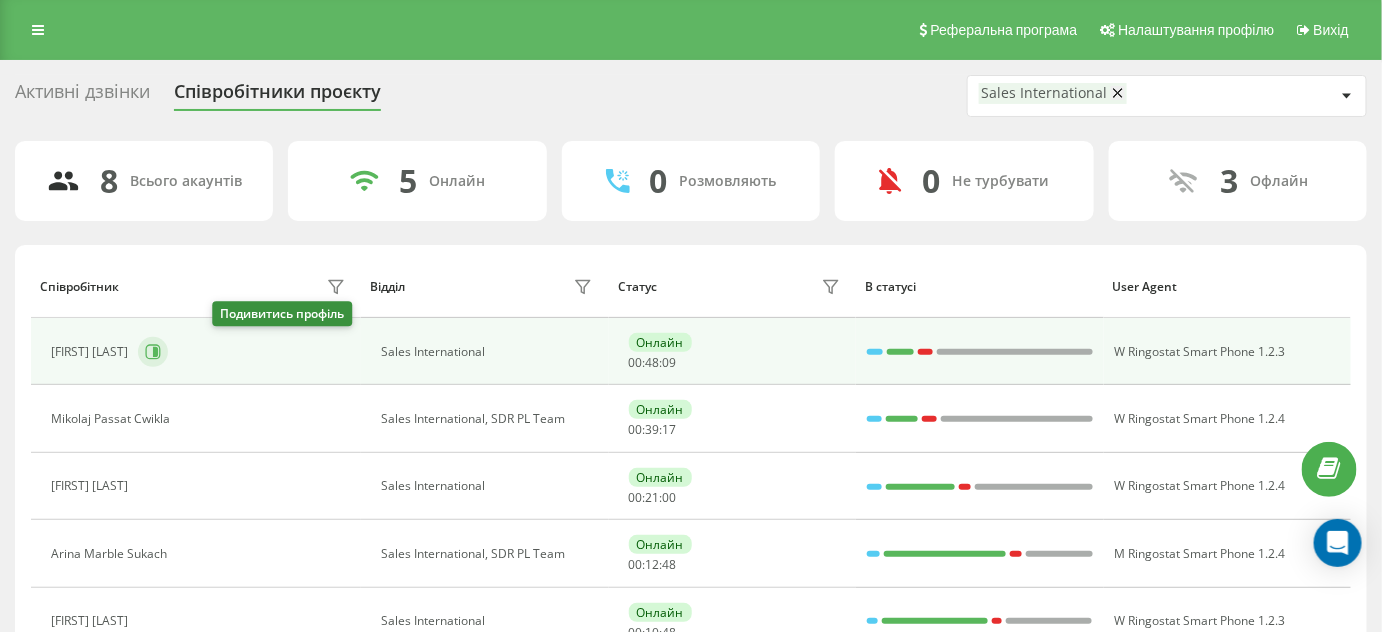 click 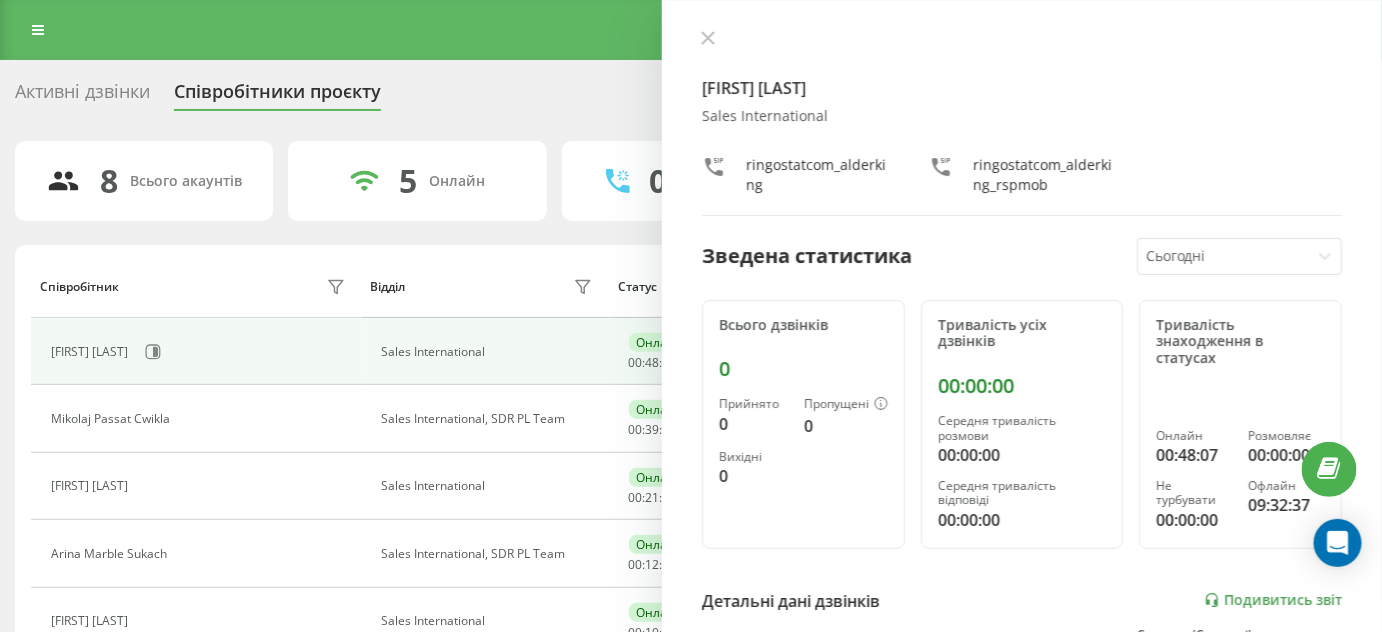 click at bounding box center (1224, 256) 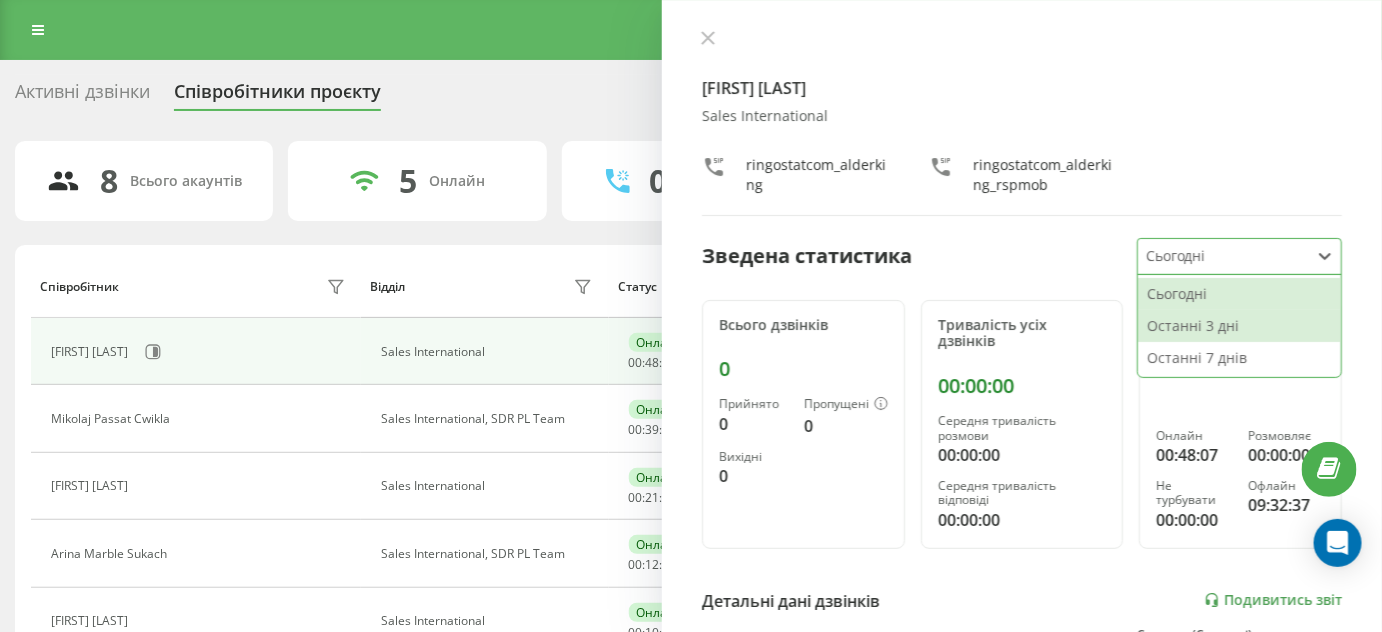 click on "Останні 3 дні" at bounding box center (1239, 326) 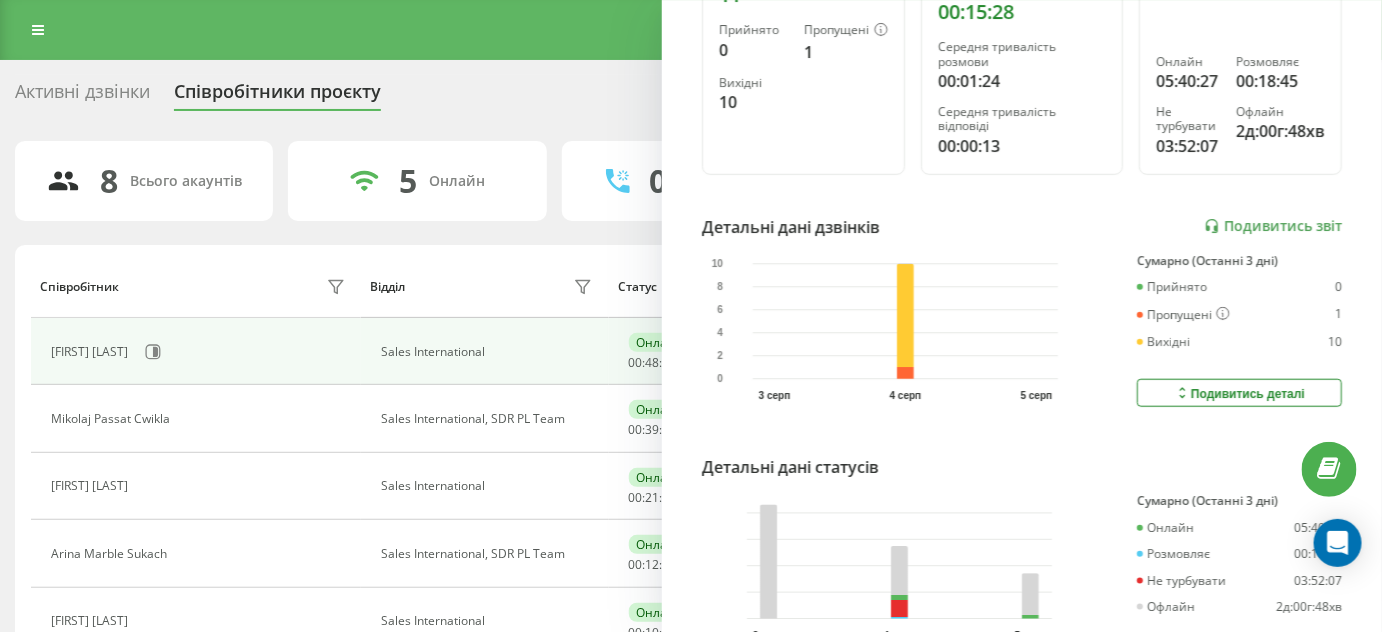 scroll, scrollTop: 503, scrollLeft: 0, axis: vertical 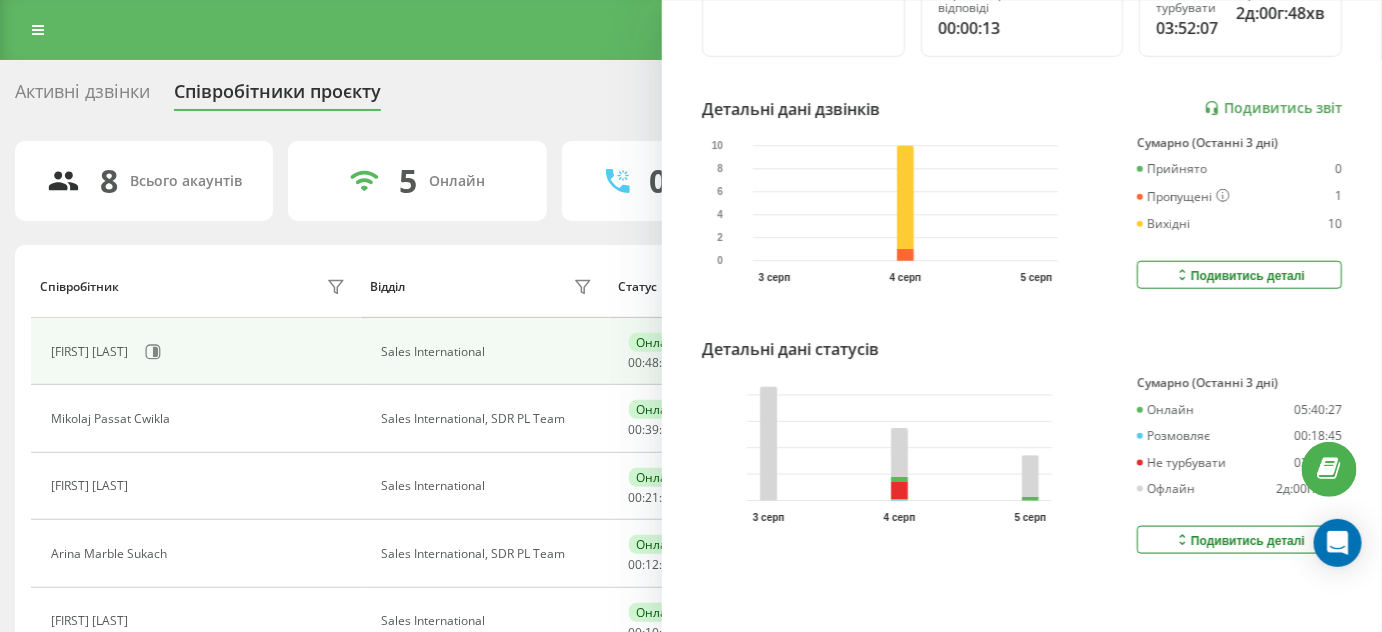 click 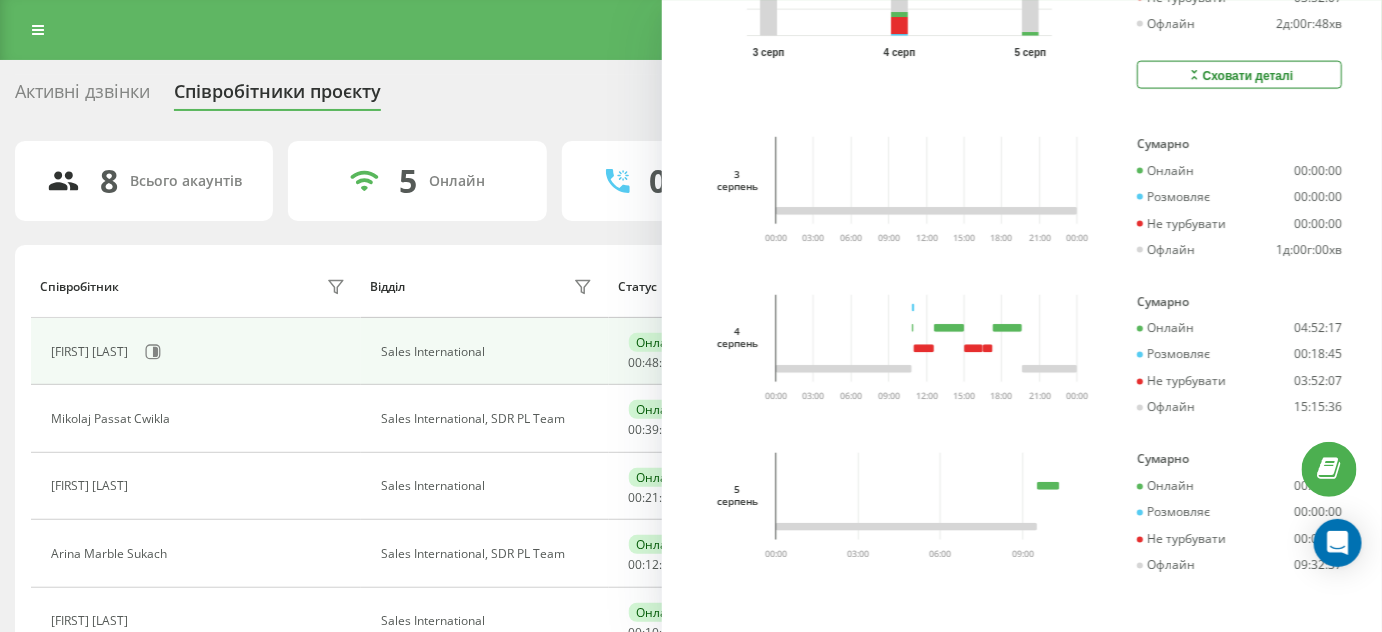 scroll, scrollTop: 957, scrollLeft: 0, axis: vertical 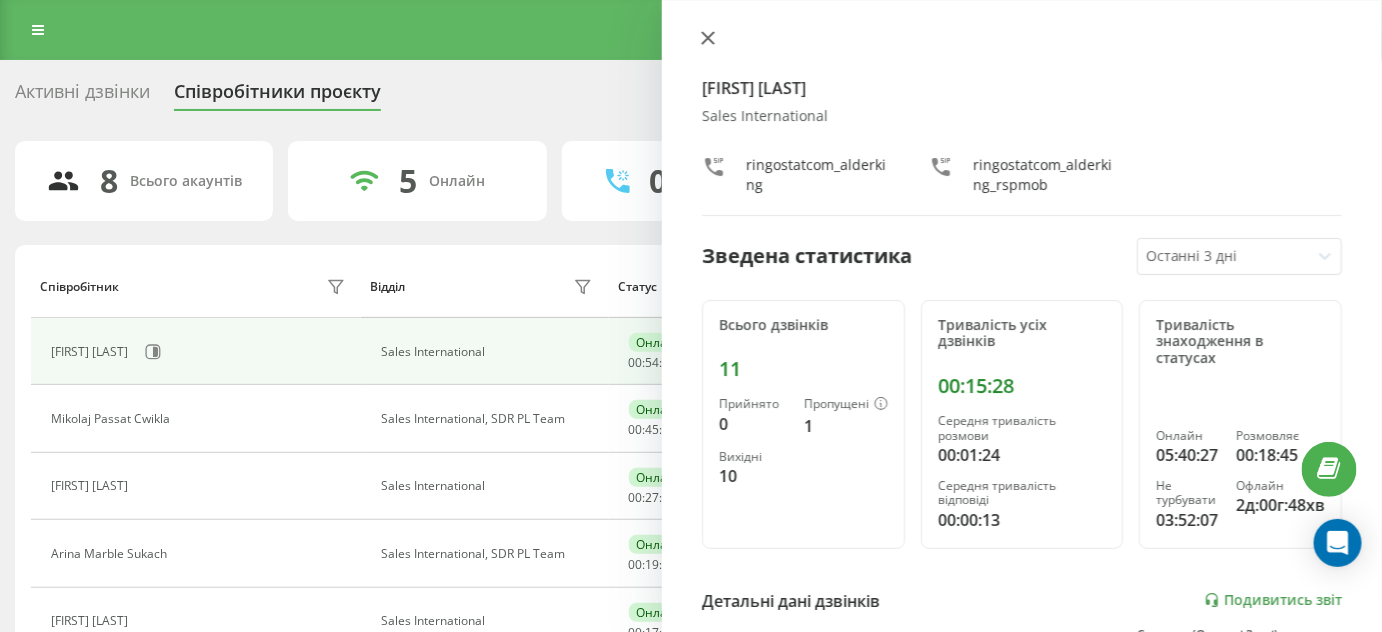 click 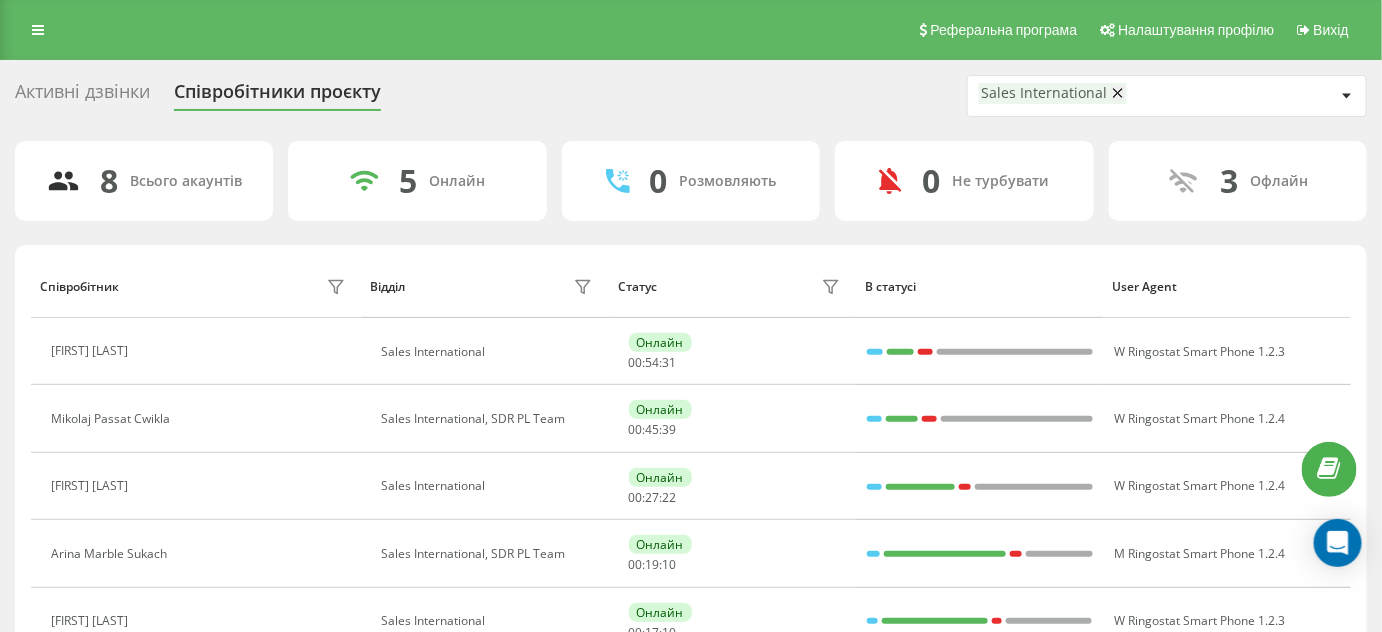 click at bounding box center [1346, 96] 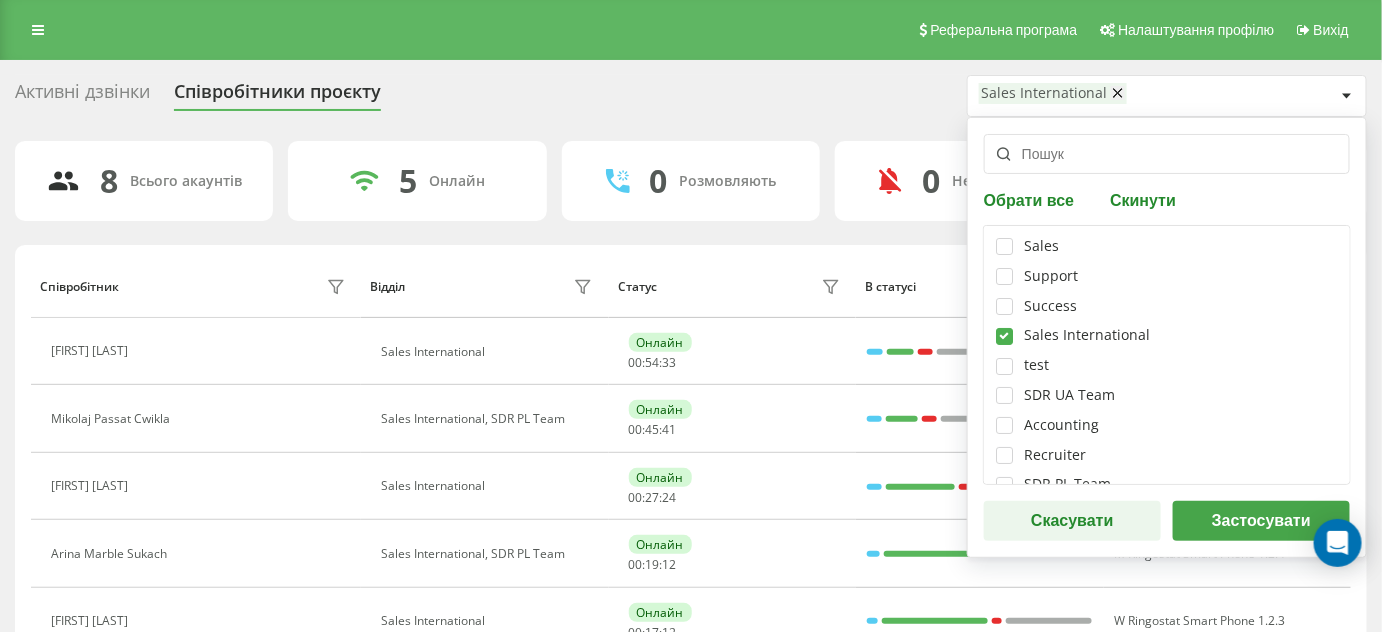 click at bounding box center (1004, 328) 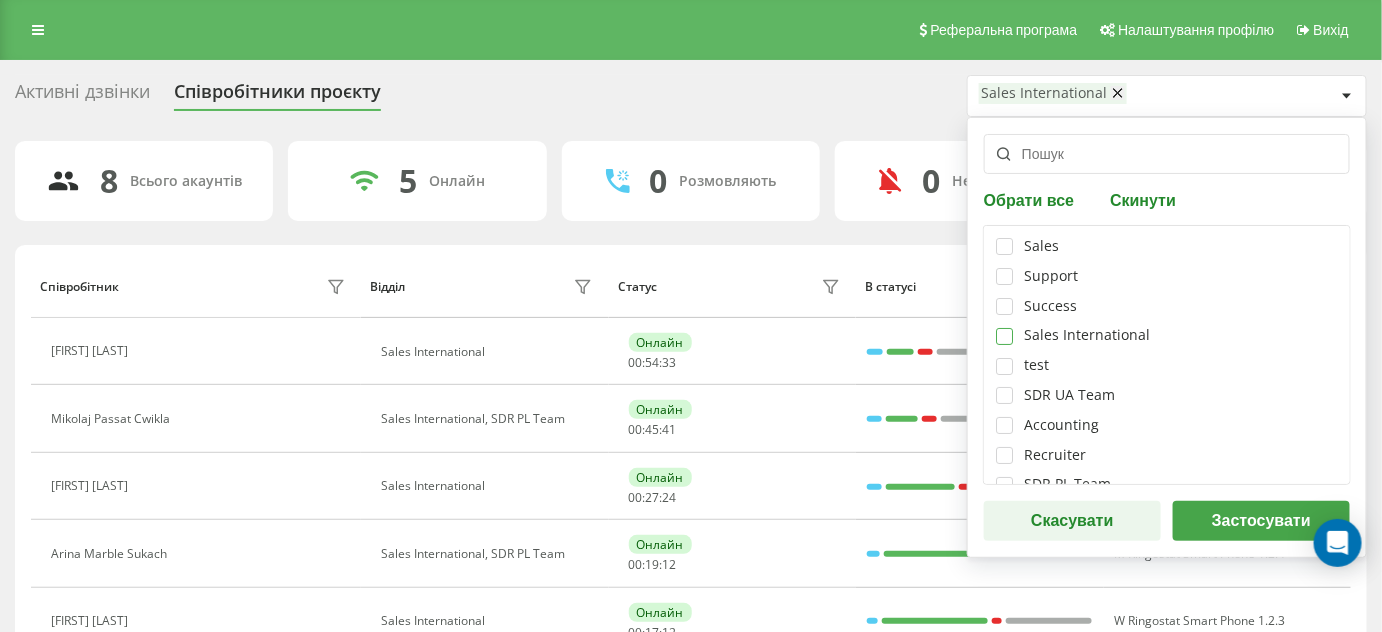 checkbox on "false" 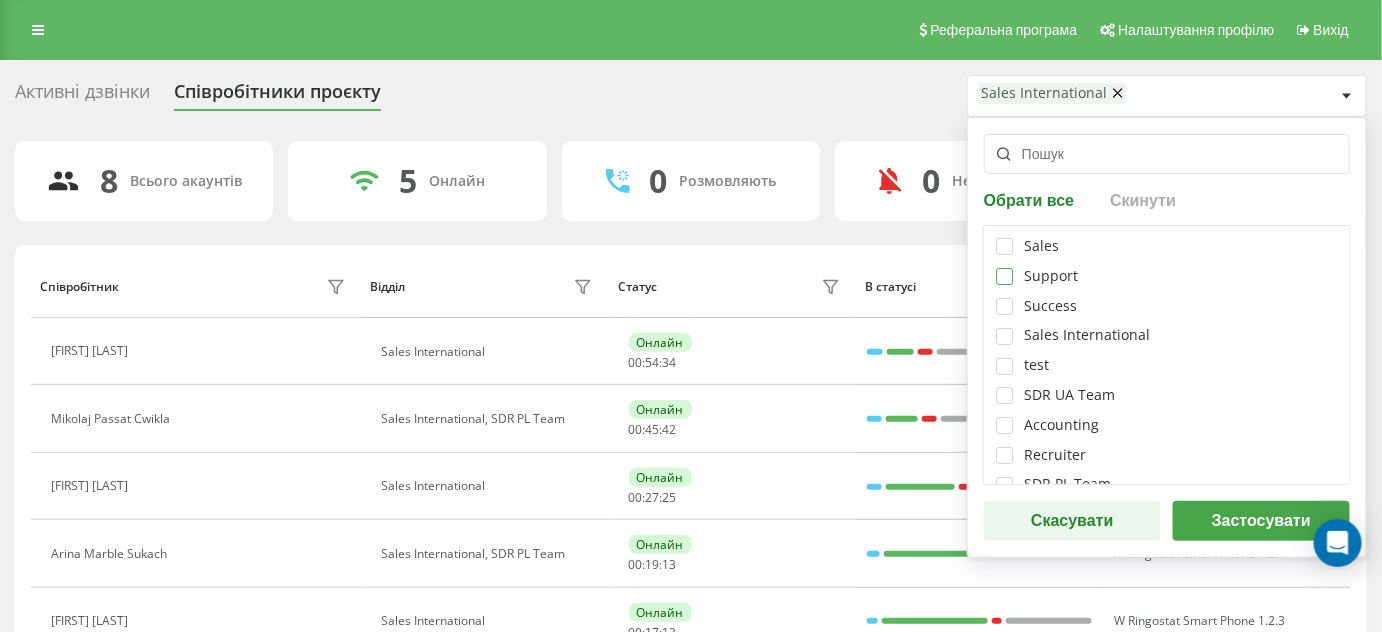 click at bounding box center (1004, 268) 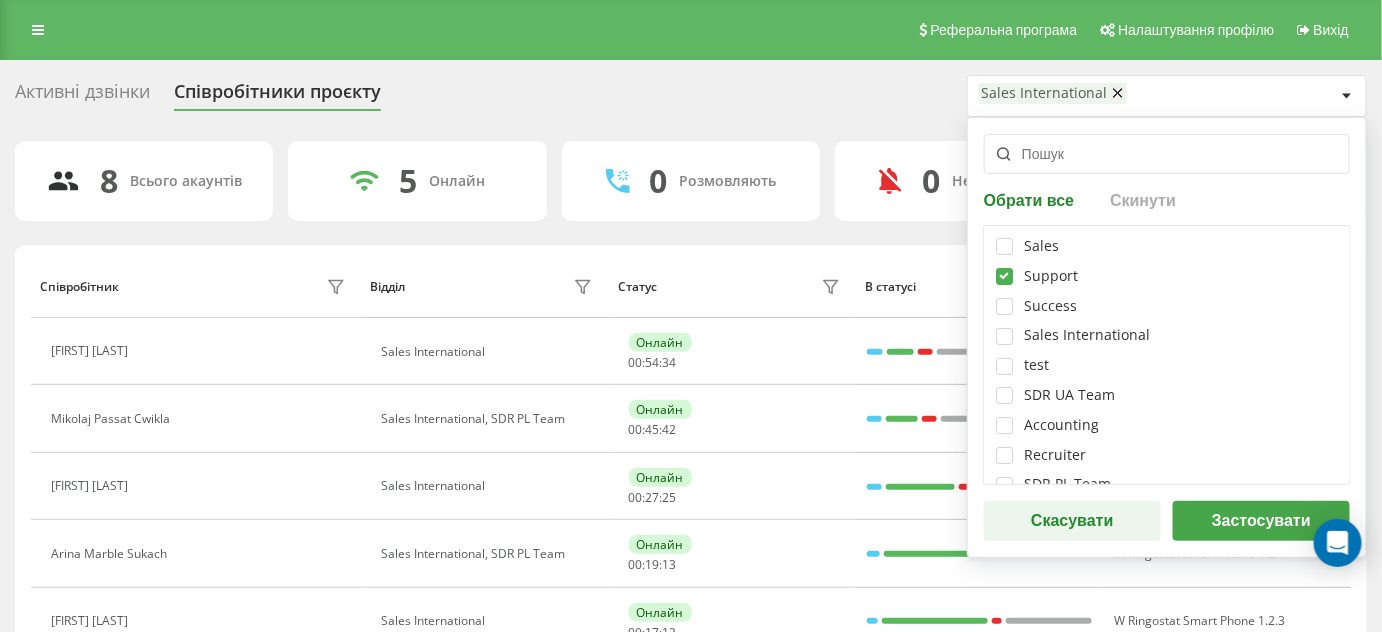 checkbox on "true" 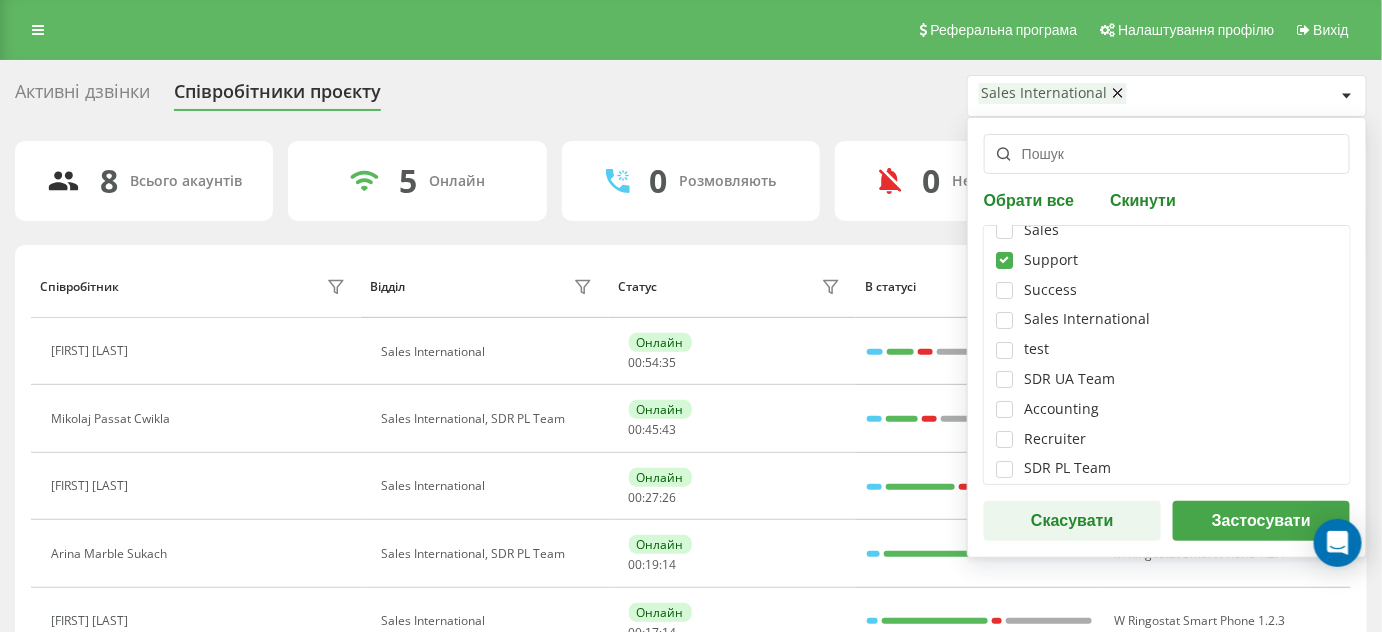 scroll, scrollTop: 20, scrollLeft: 0, axis: vertical 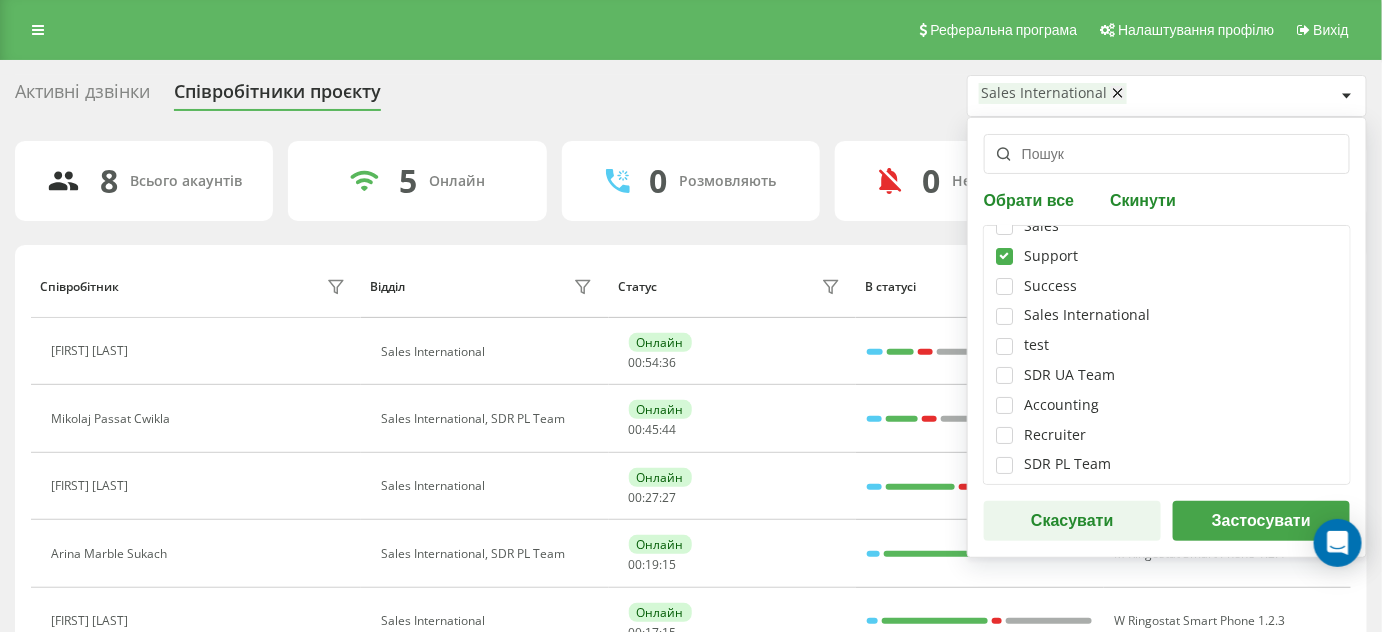 click on "Застосувати" at bounding box center (1261, 521) 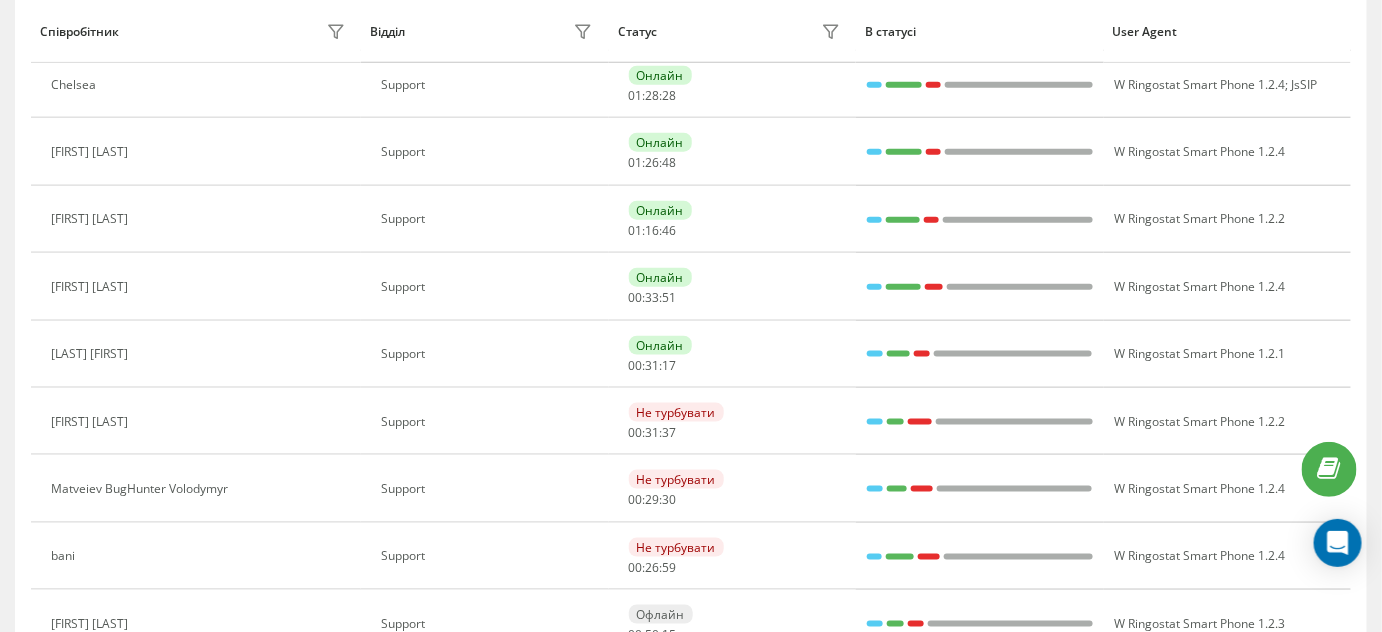 scroll, scrollTop: 636, scrollLeft: 0, axis: vertical 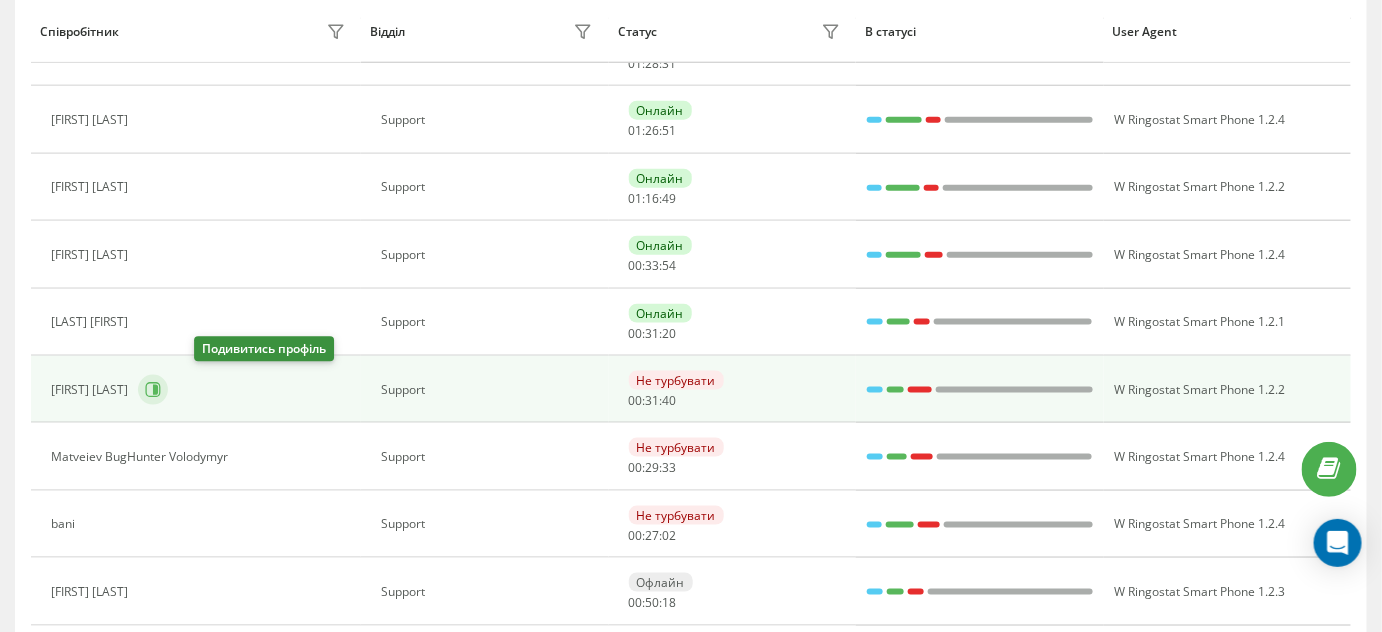 click 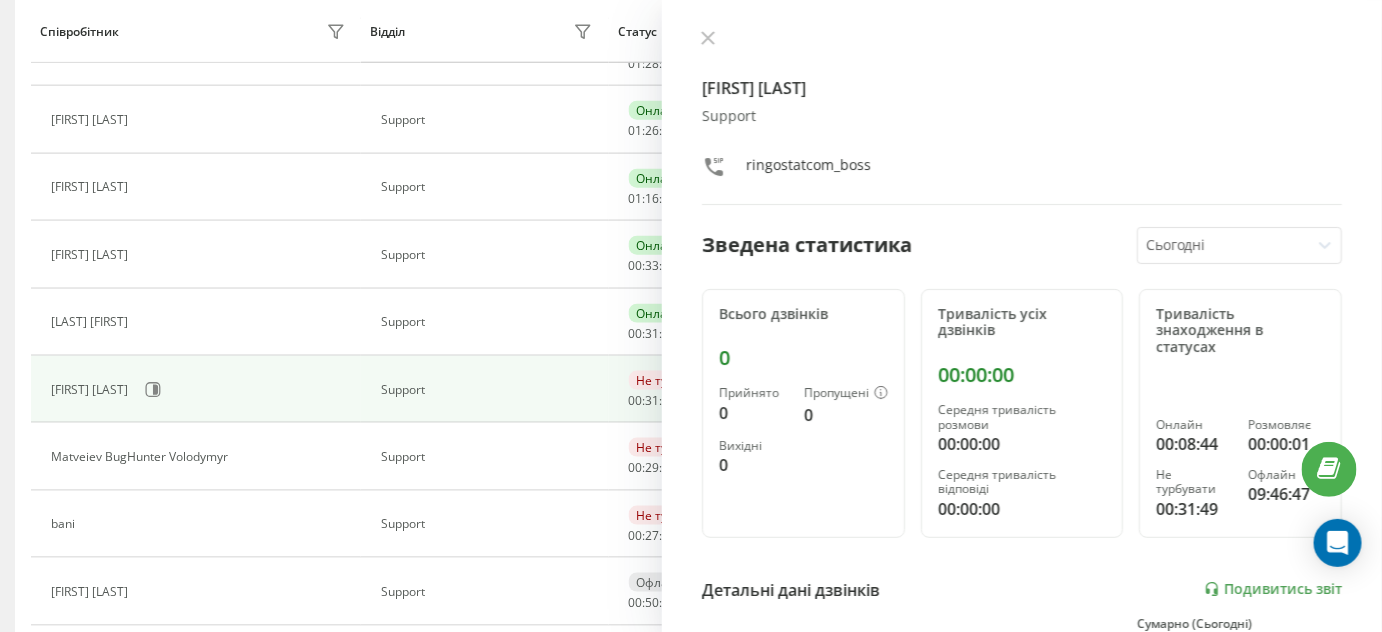 click on "Сьогодні" at bounding box center (1223, 245) 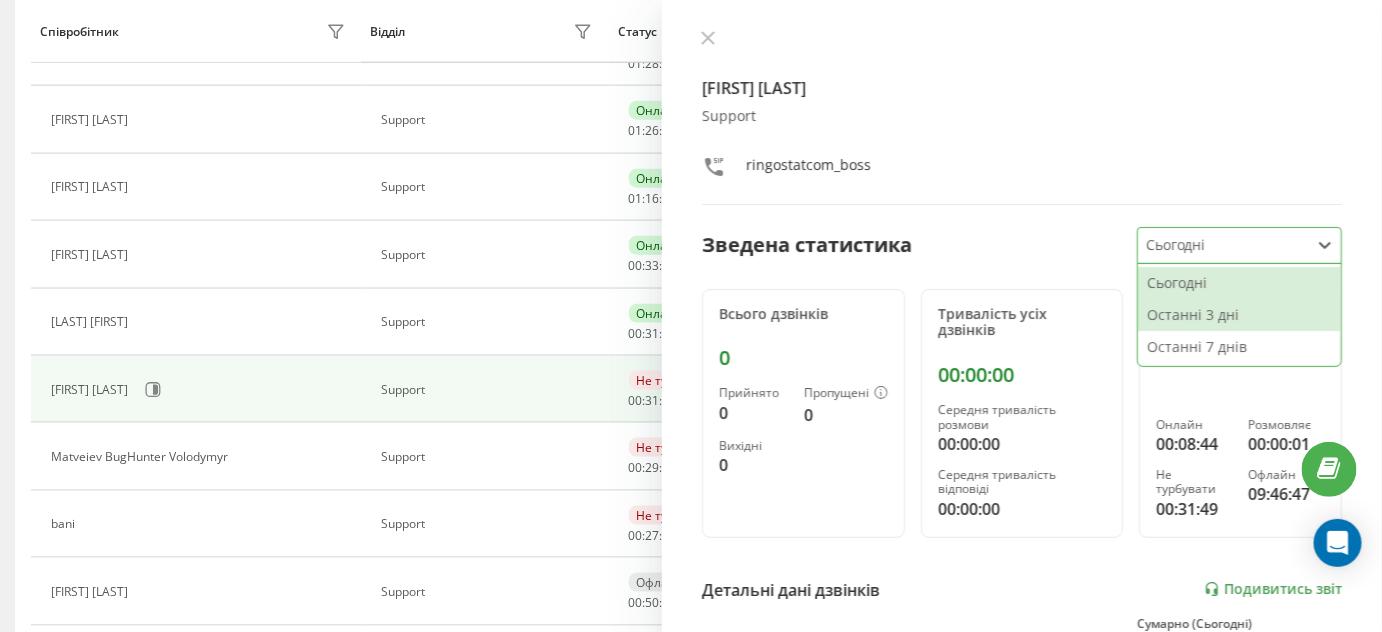 click on "Останні 3 дні" at bounding box center [1239, 315] 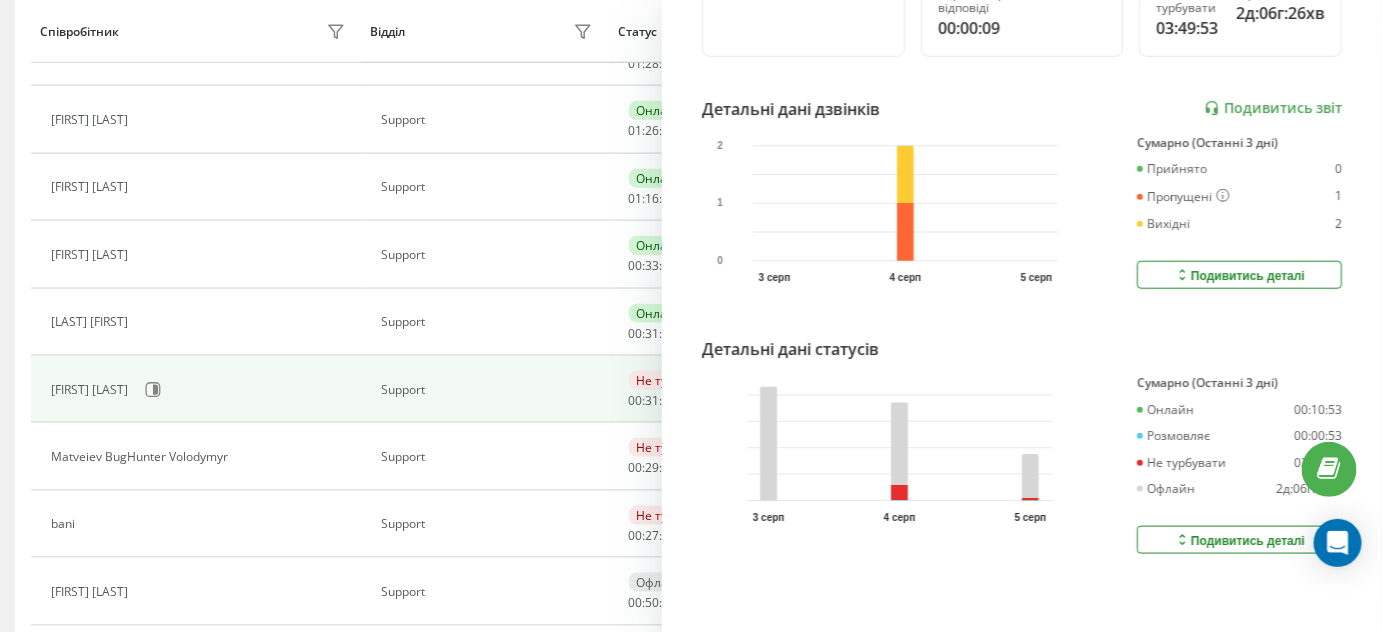 scroll, scrollTop: 491, scrollLeft: 0, axis: vertical 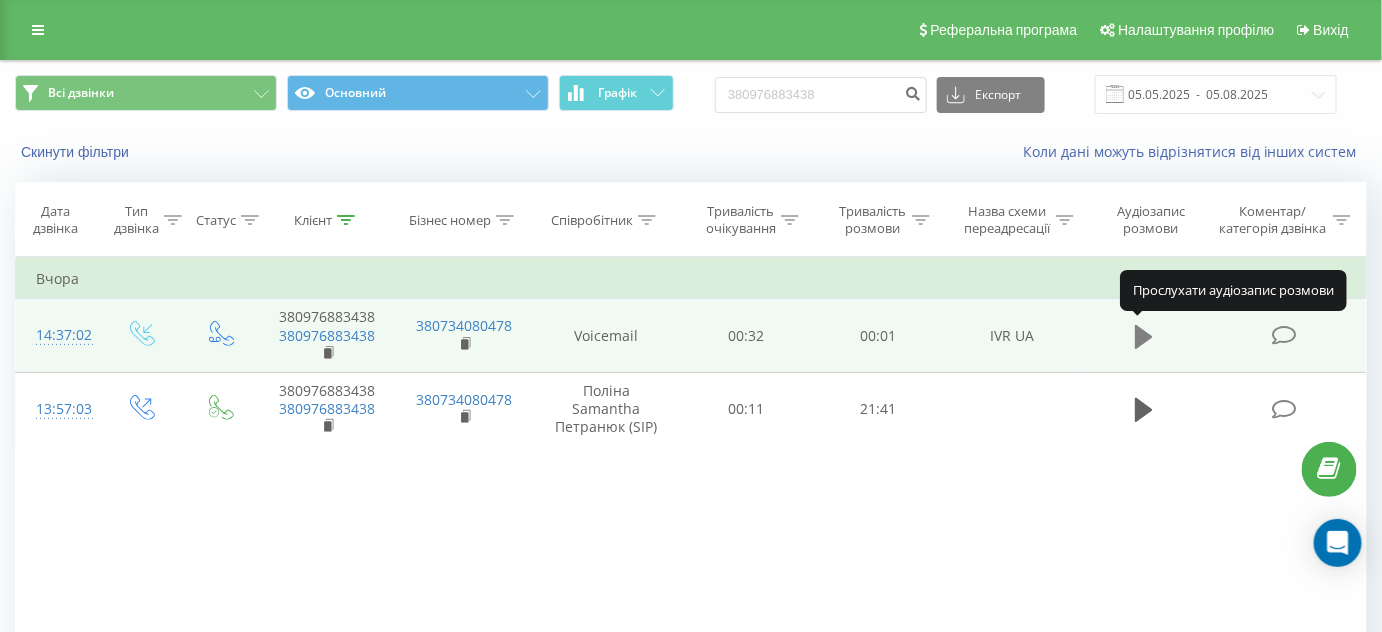 click 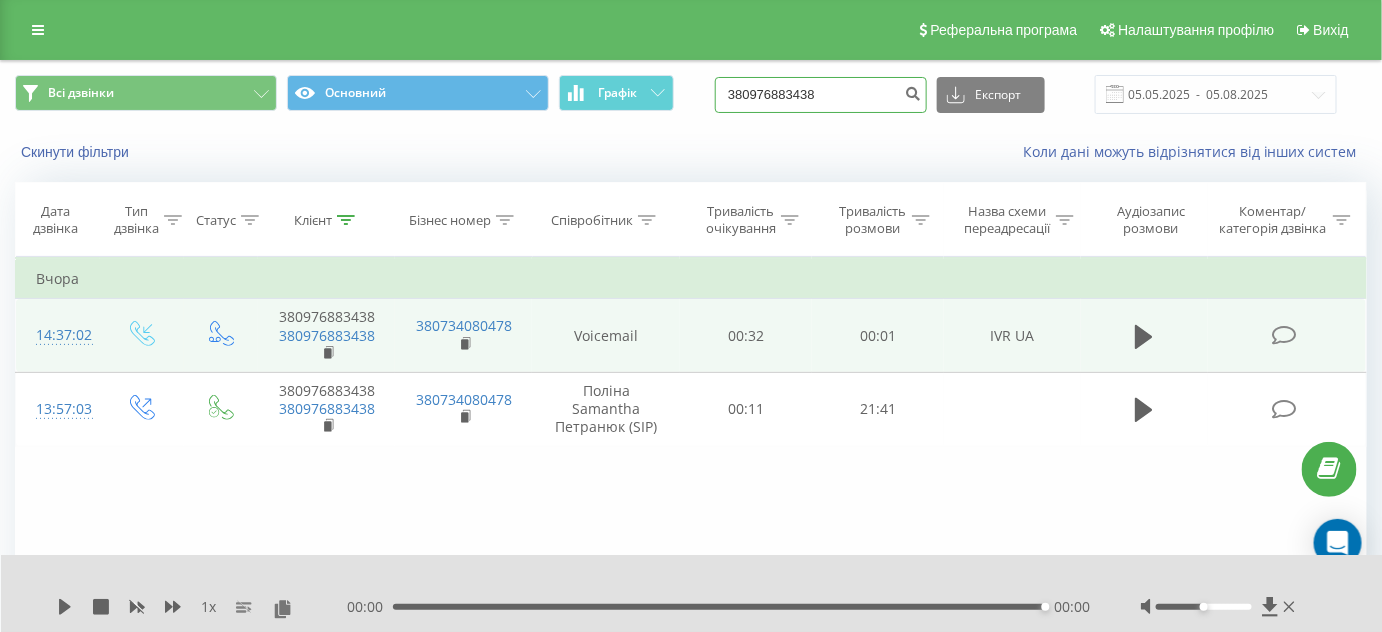 drag, startPoint x: 884, startPoint y: 98, endPoint x: 744, endPoint y: 106, distance: 140.22838 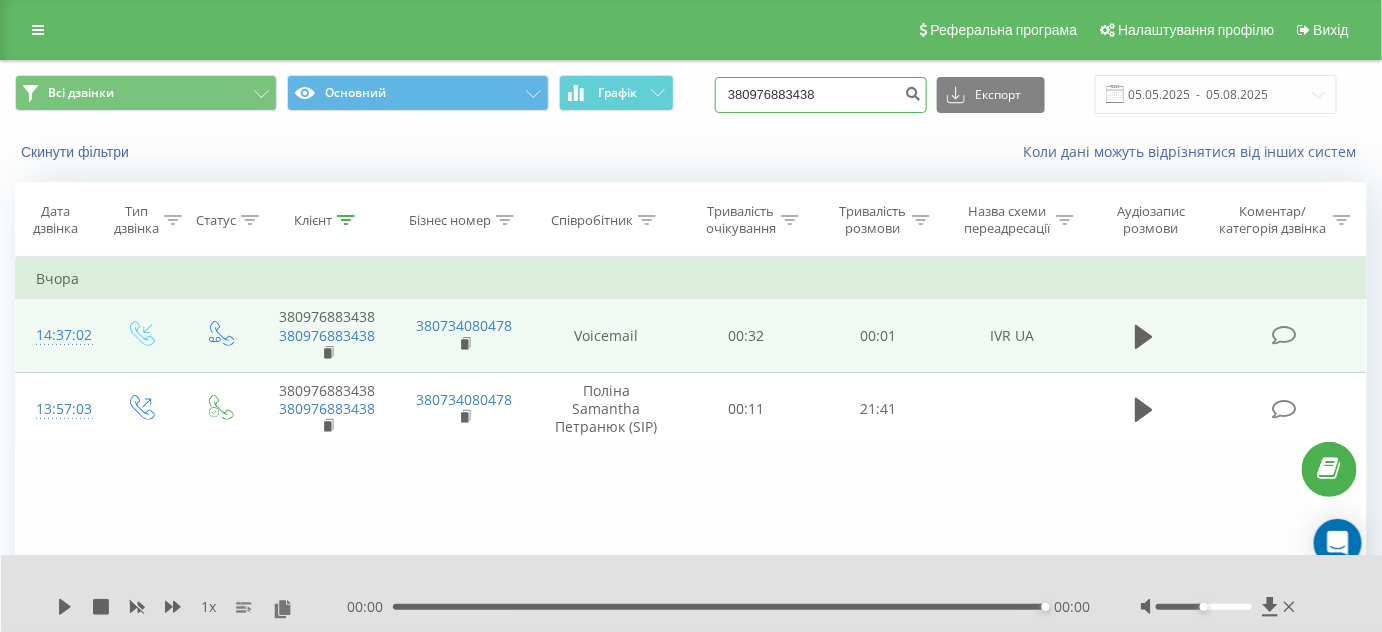 paste on "37788309" 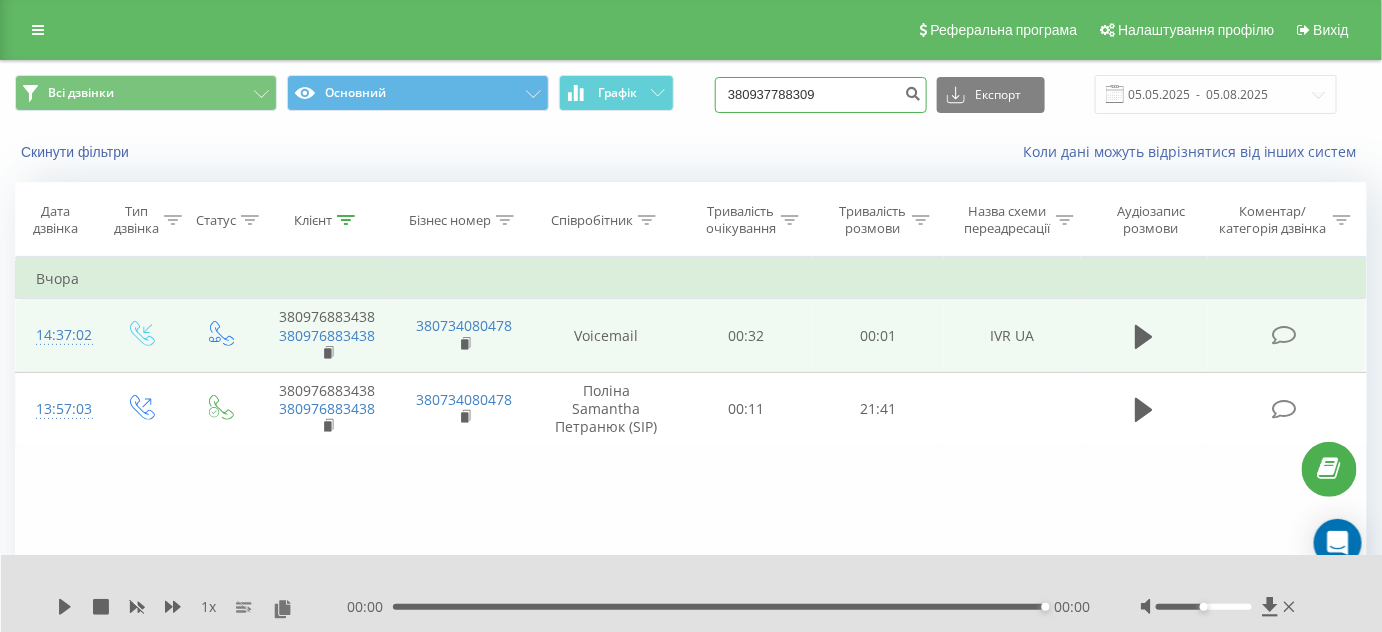 type on "380937788309" 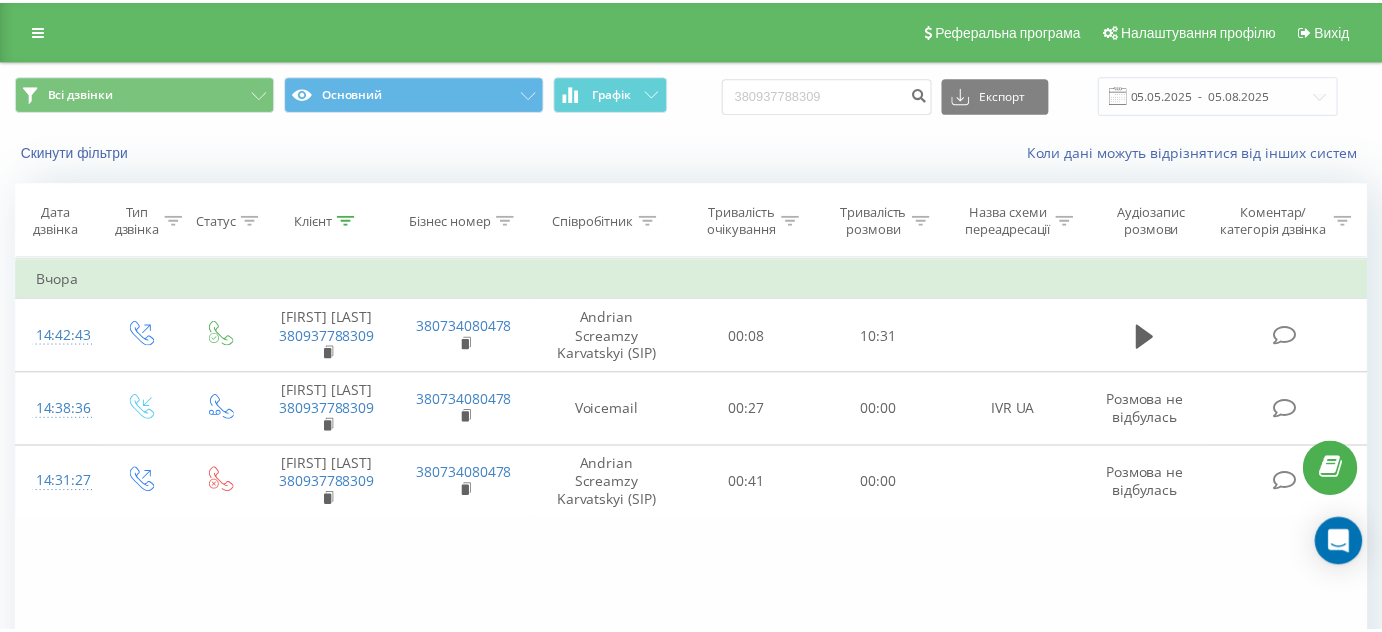 scroll, scrollTop: 0, scrollLeft: 0, axis: both 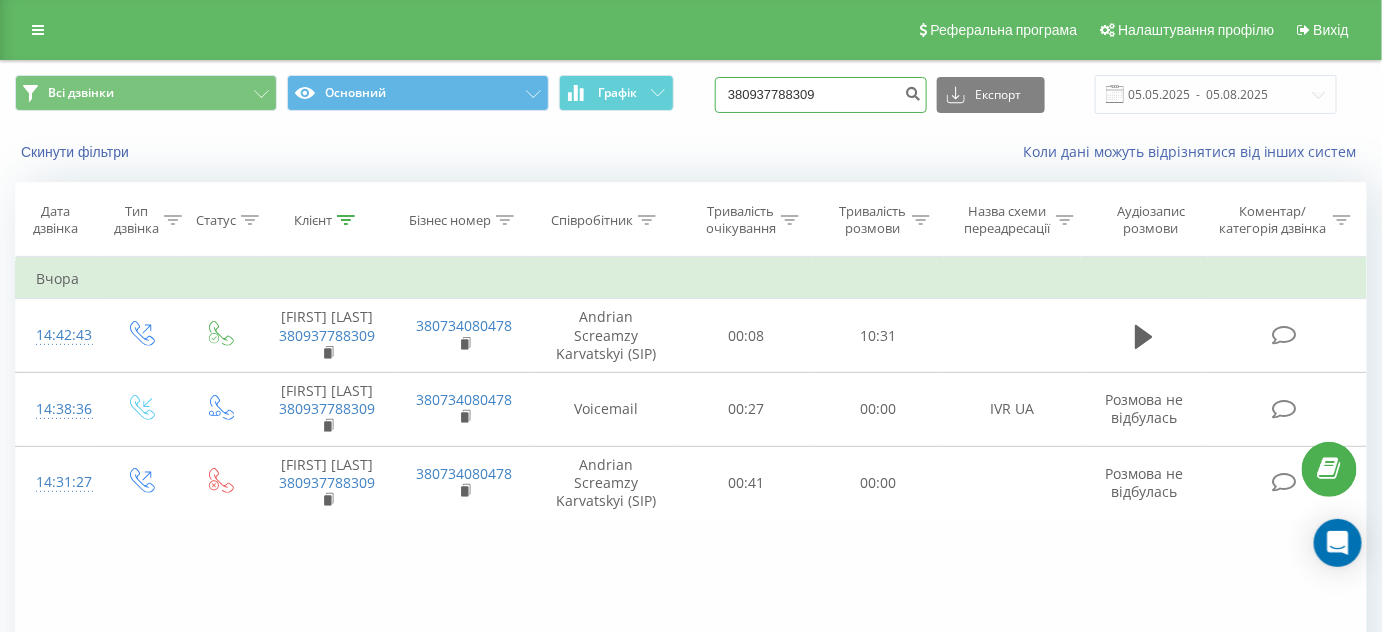 drag, startPoint x: 840, startPoint y: 90, endPoint x: 705, endPoint y: 90, distance: 135 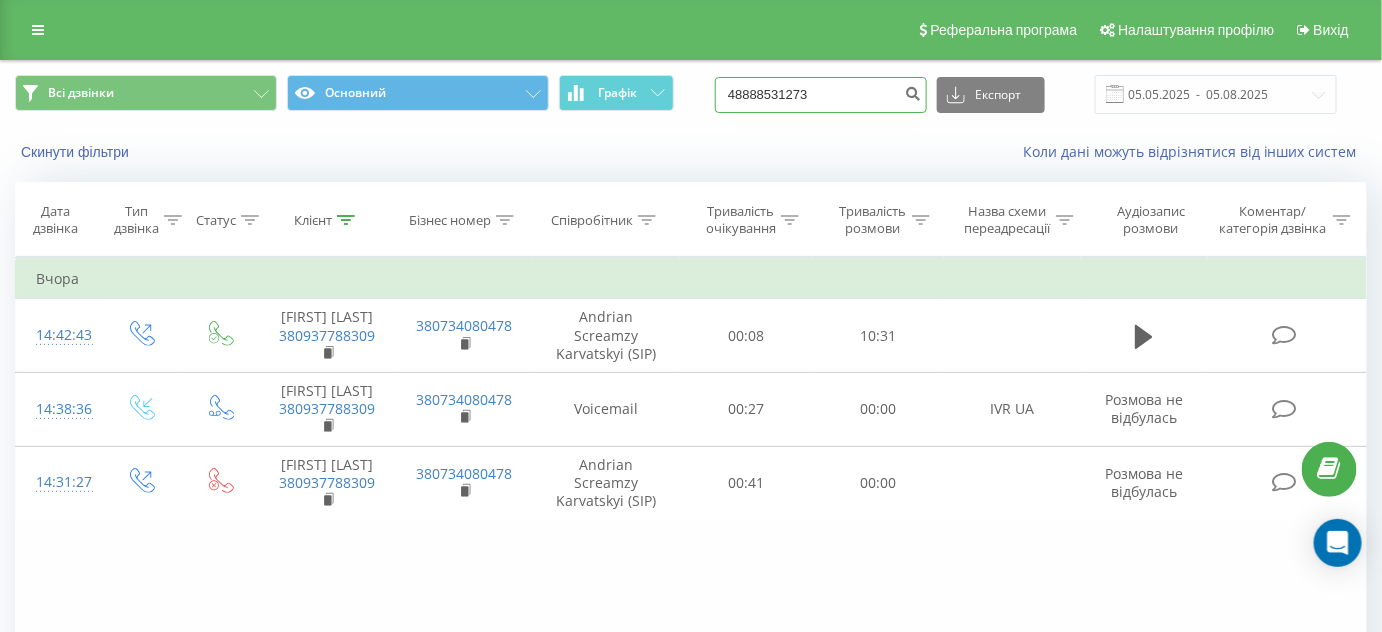 type on "48888531273" 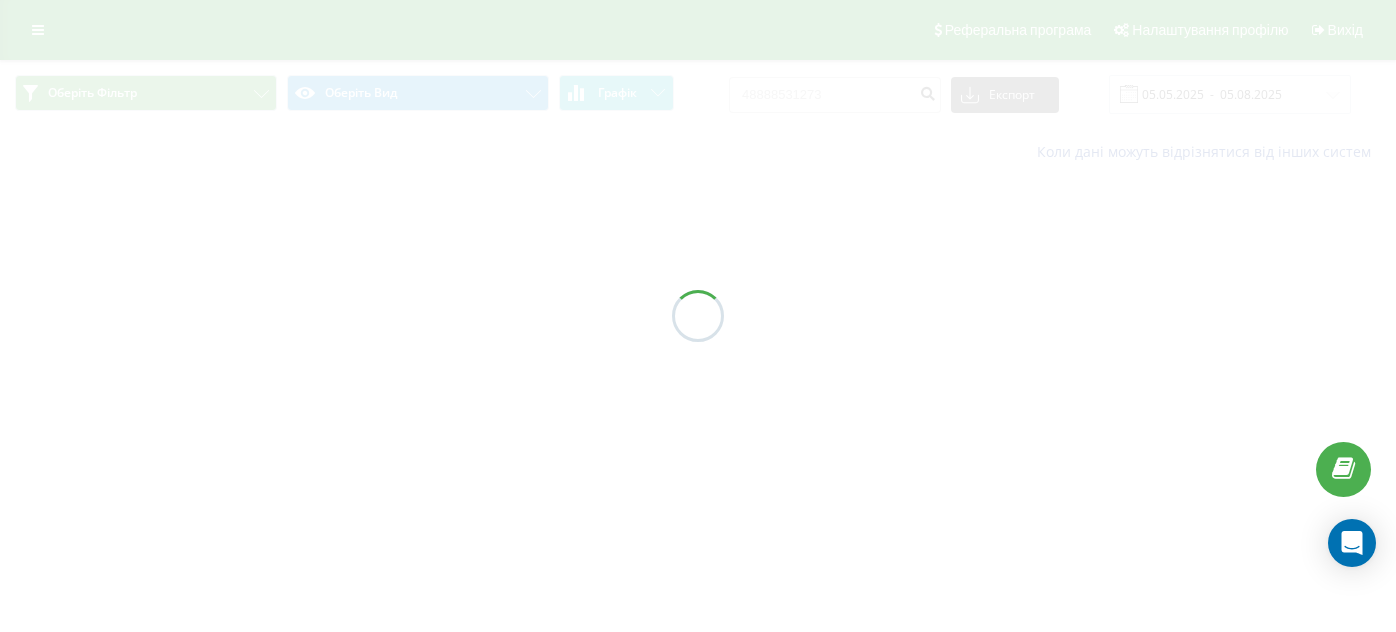 scroll, scrollTop: 0, scrollLeft: 0, axis: both 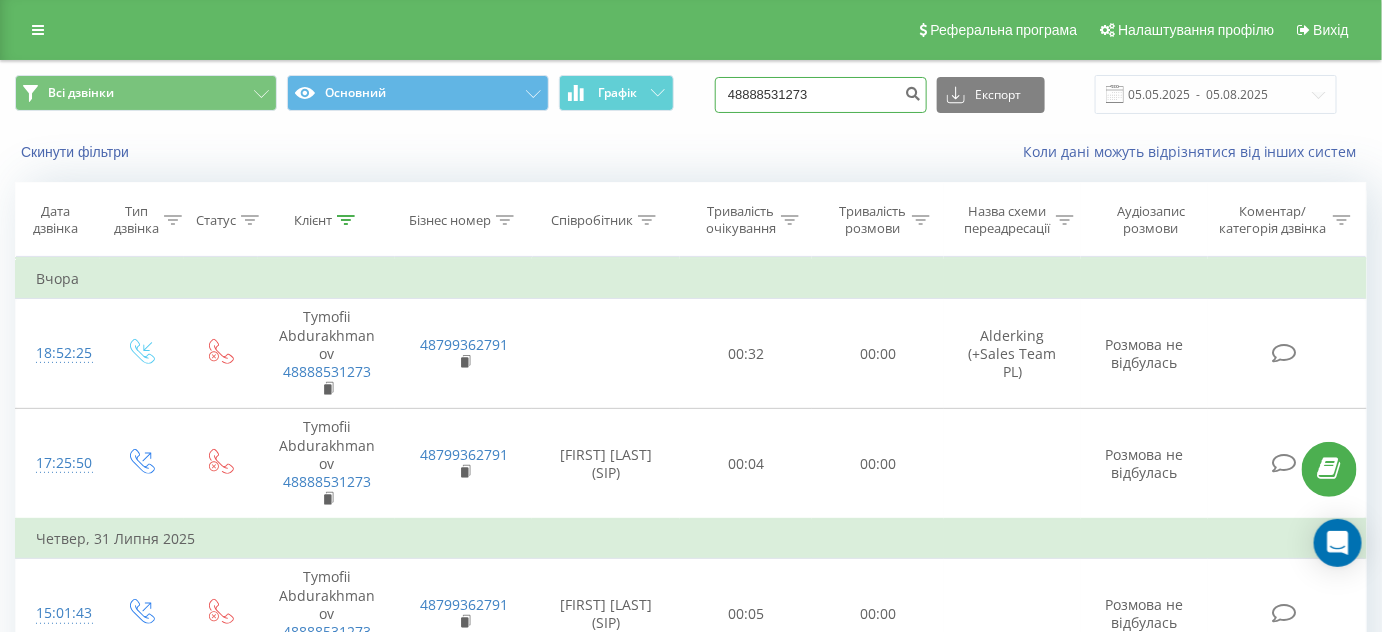 drag, startPoint x: 837, startPoint y: 87, endPoint x: 676, endPoint y: 87, distance: 161 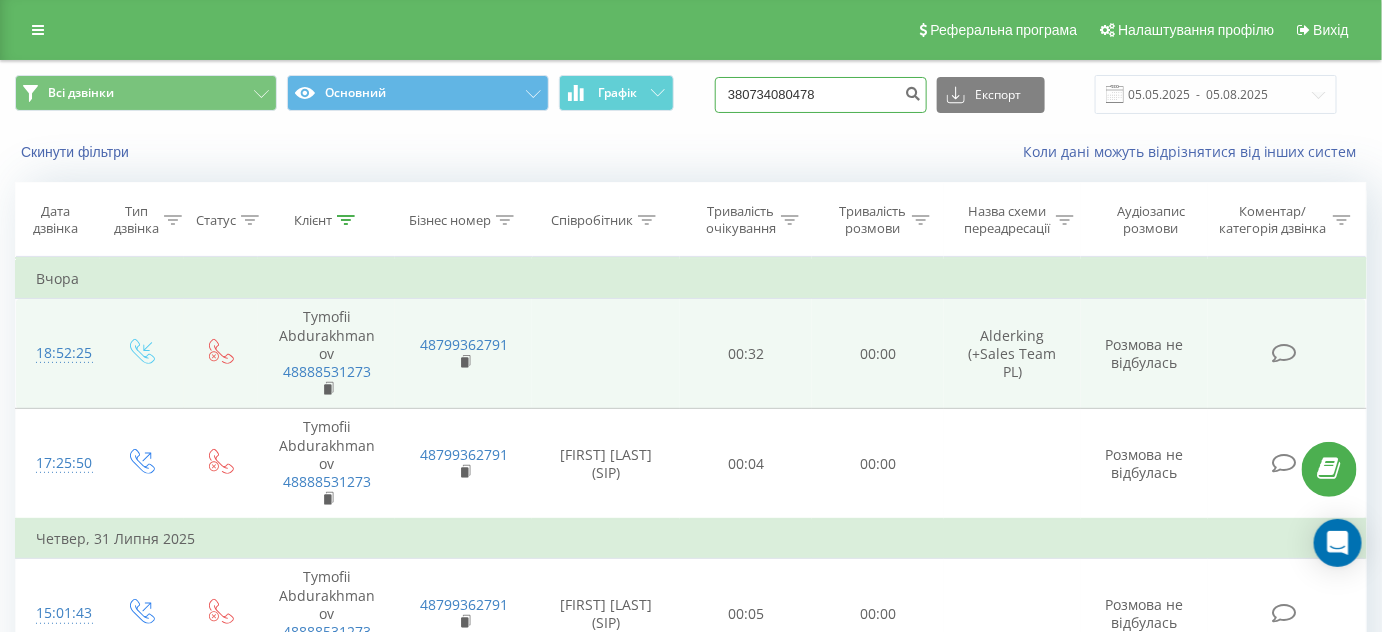 type on "380734080478" 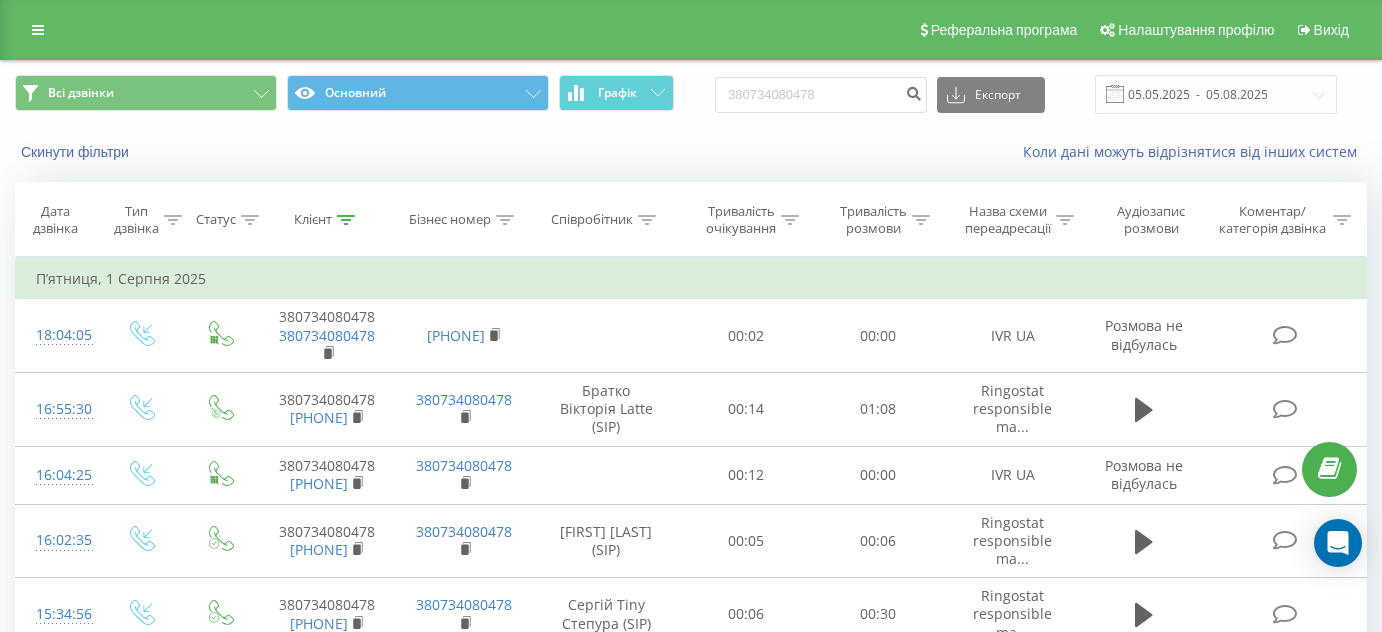 scroll, scrollTop: 0, scrollLeft: 0, axis: both 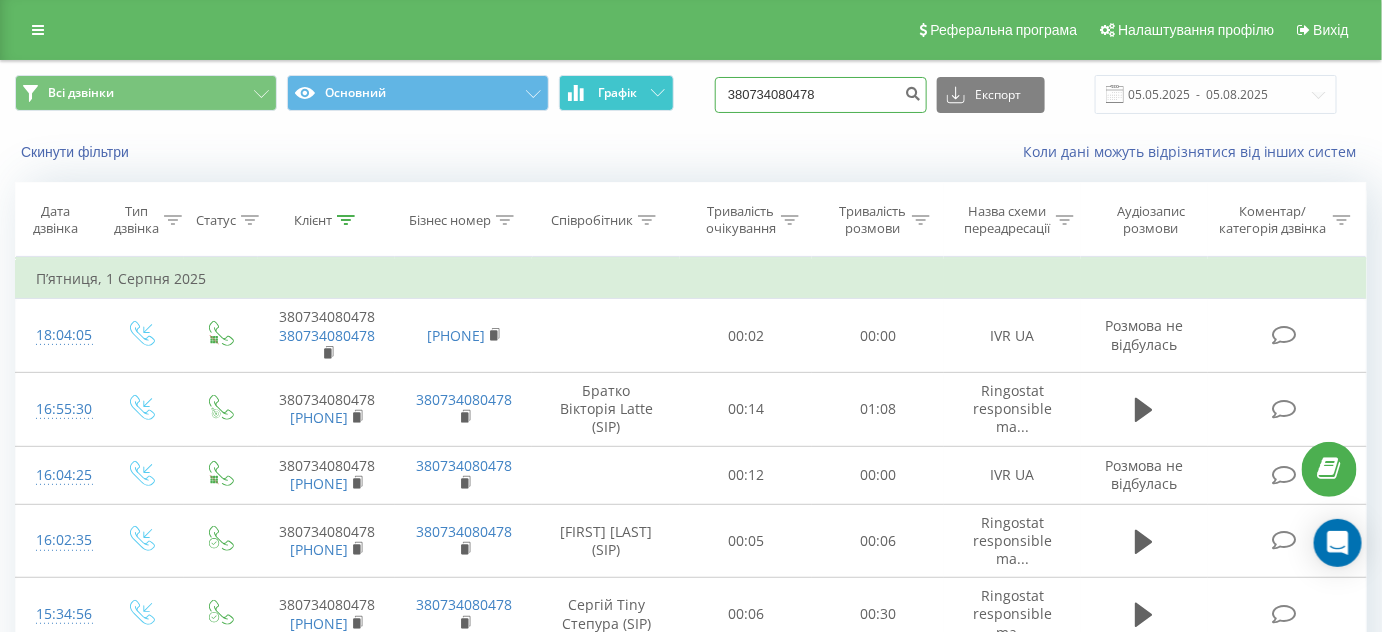 drag, startPoint x: 857, startPoint y: 84, endPoint x: 610, endPoint y: 97, distance: 247.34187 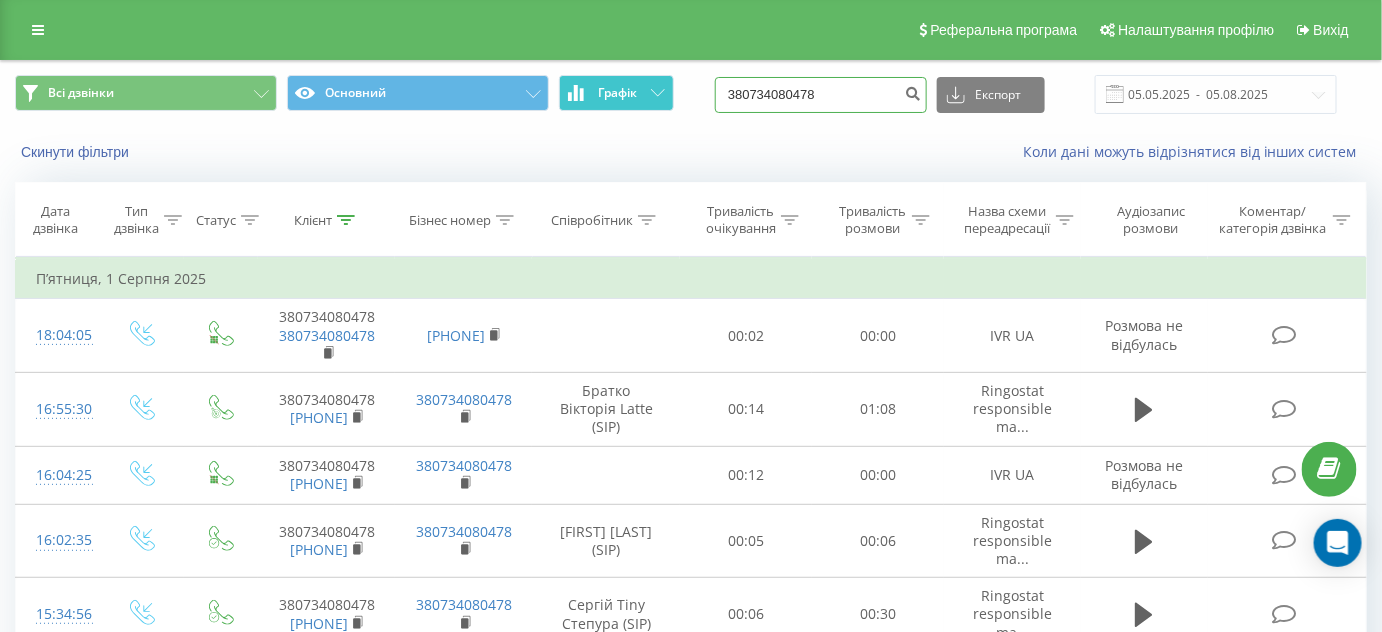 click on "Всі дзвінки Основний Графік [PHONE] Експорт .csv .xls .xlsx [DATE]  -  [DATE]" at bounding box center (691, 94) 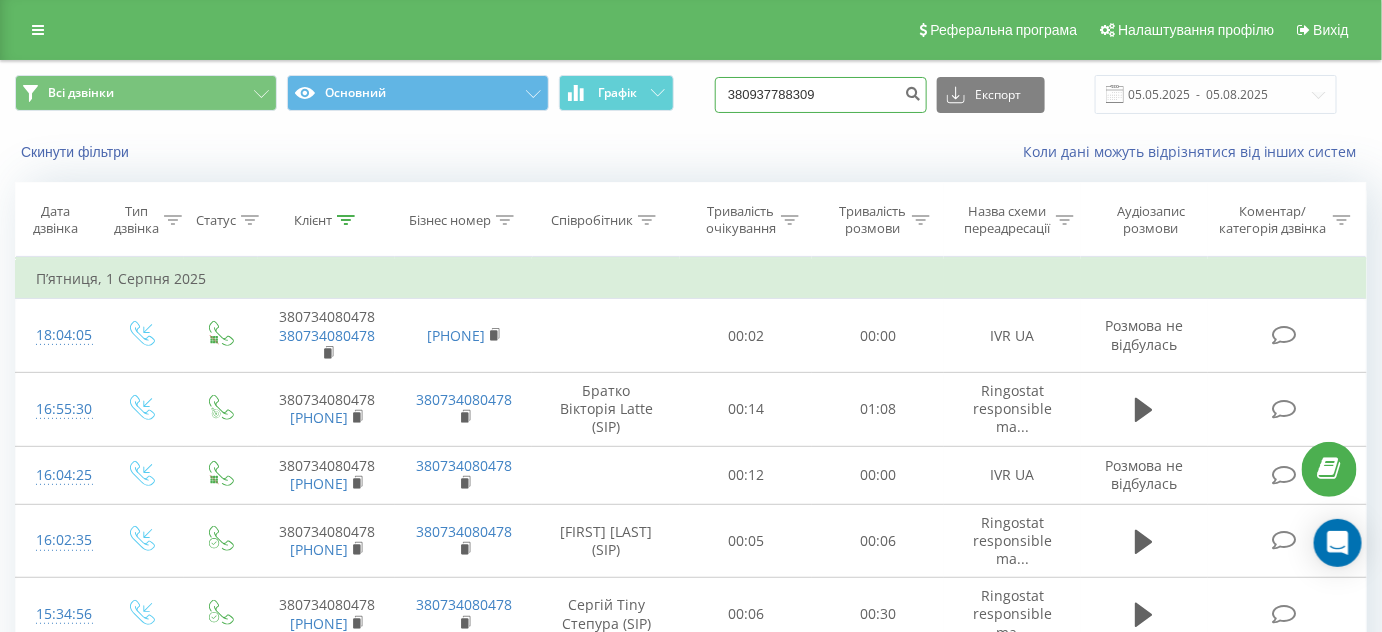 type on "380937788309" 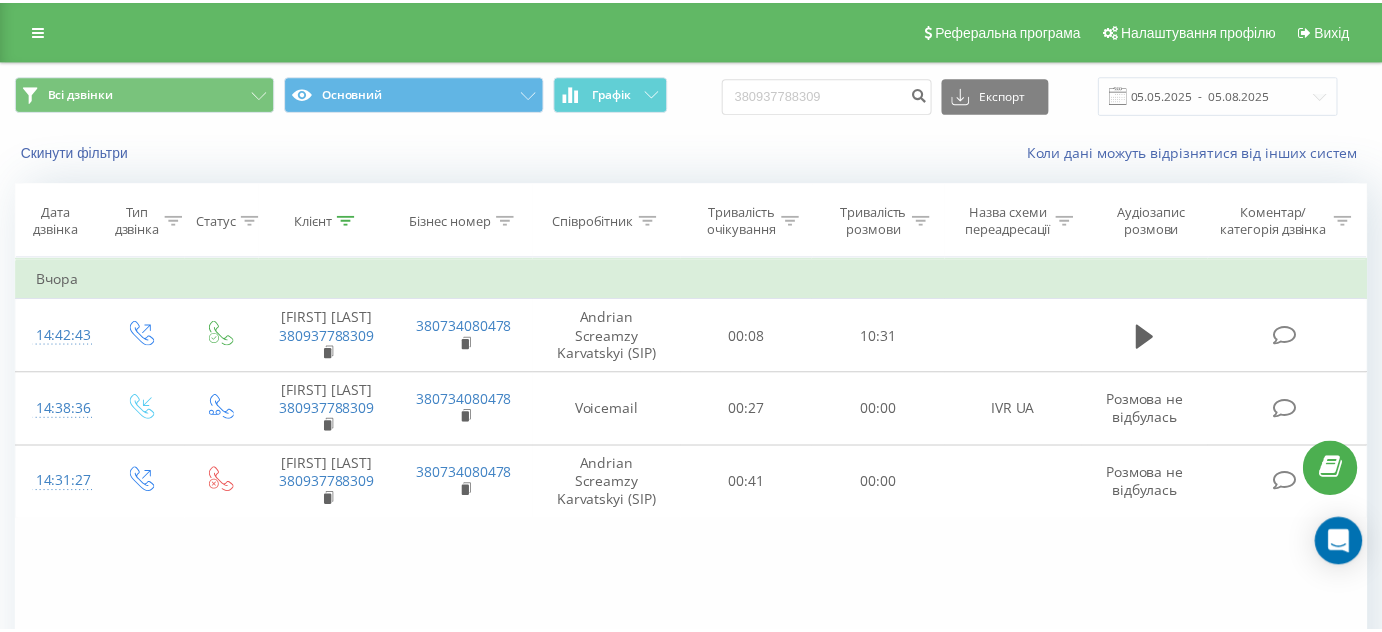 scroll, scrollTop: 0, scrollLeft: 0, axis: both 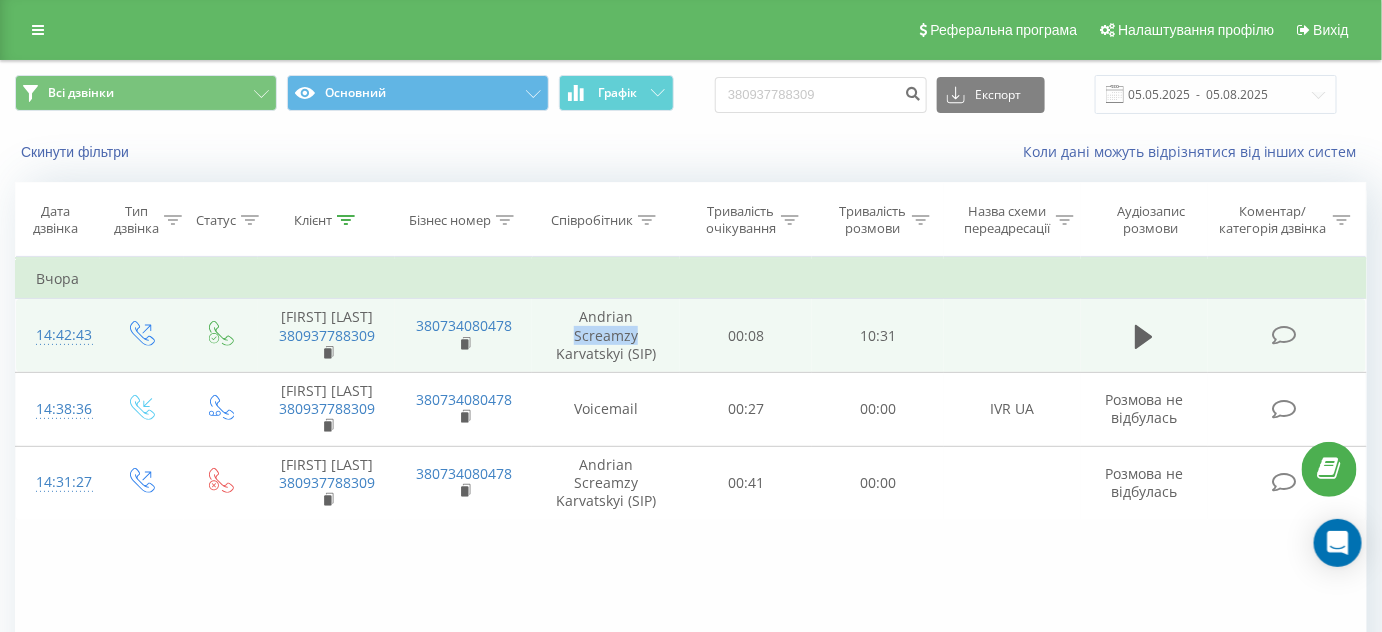 drag, startPoint x: 644, startPoint y: 343, endPoint x: 546, endPoint y: 346, distance: 98.045906 